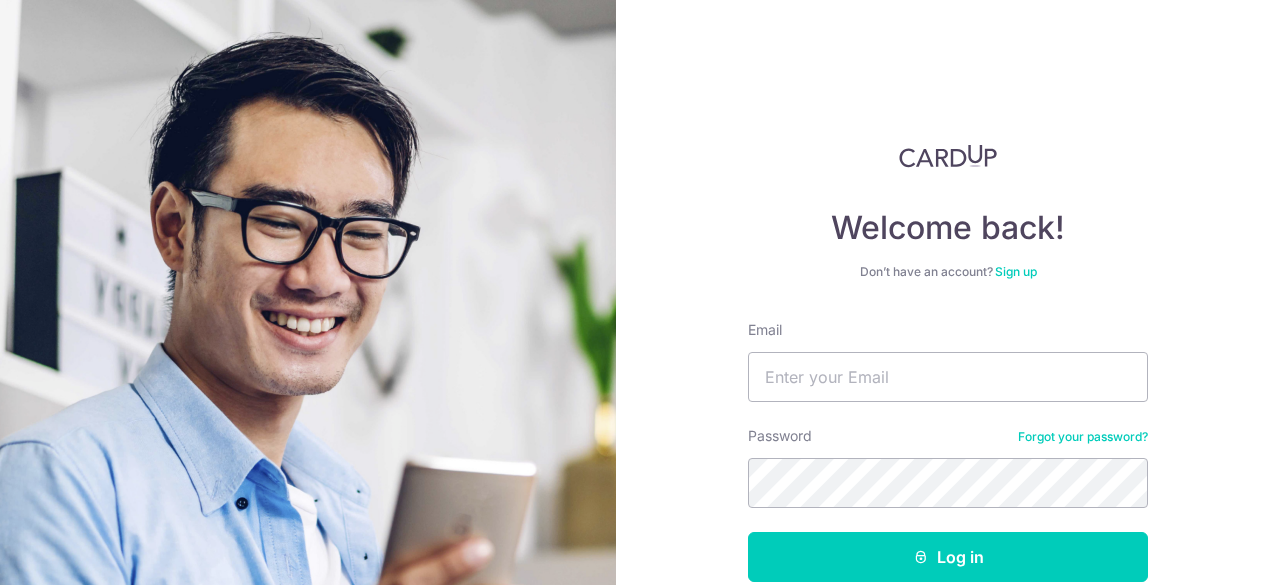 scroll, scrollTop: 0, scrollLeft: 0, axis: both 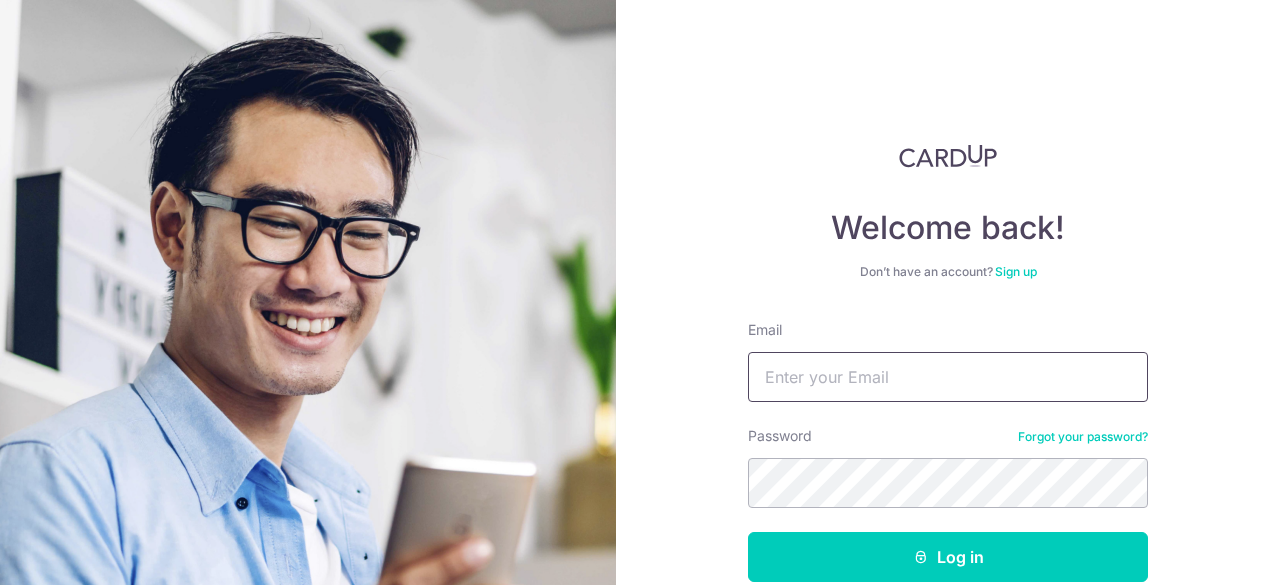 click on "Email" at bounding box center [948, 377] 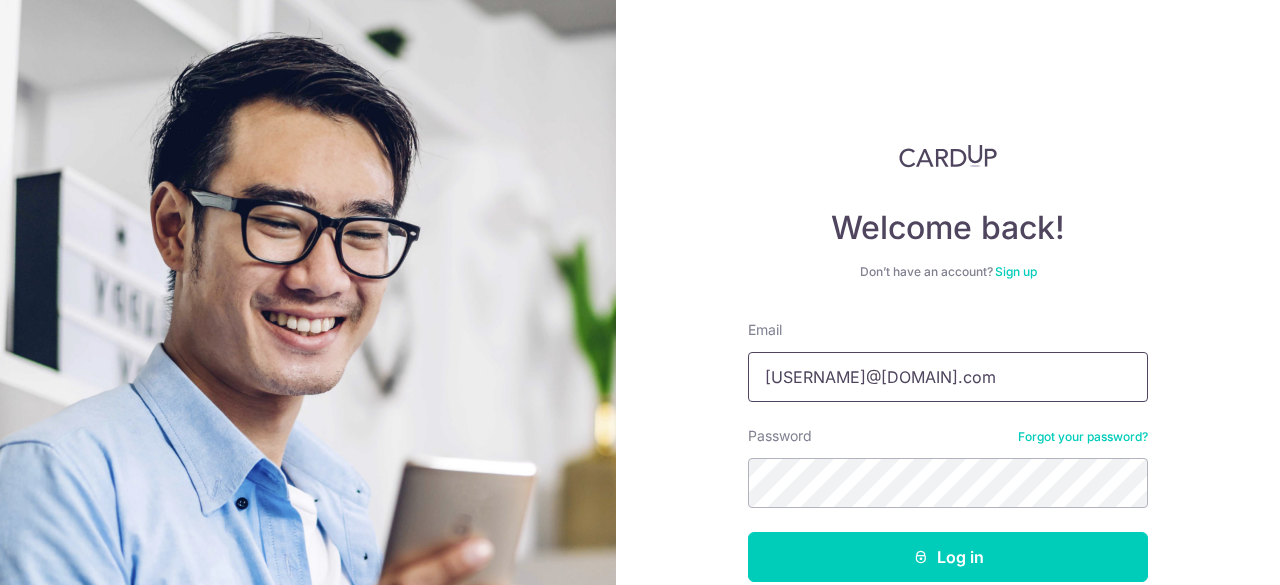 type on "[USERNAME]@[DOMAIN].com" 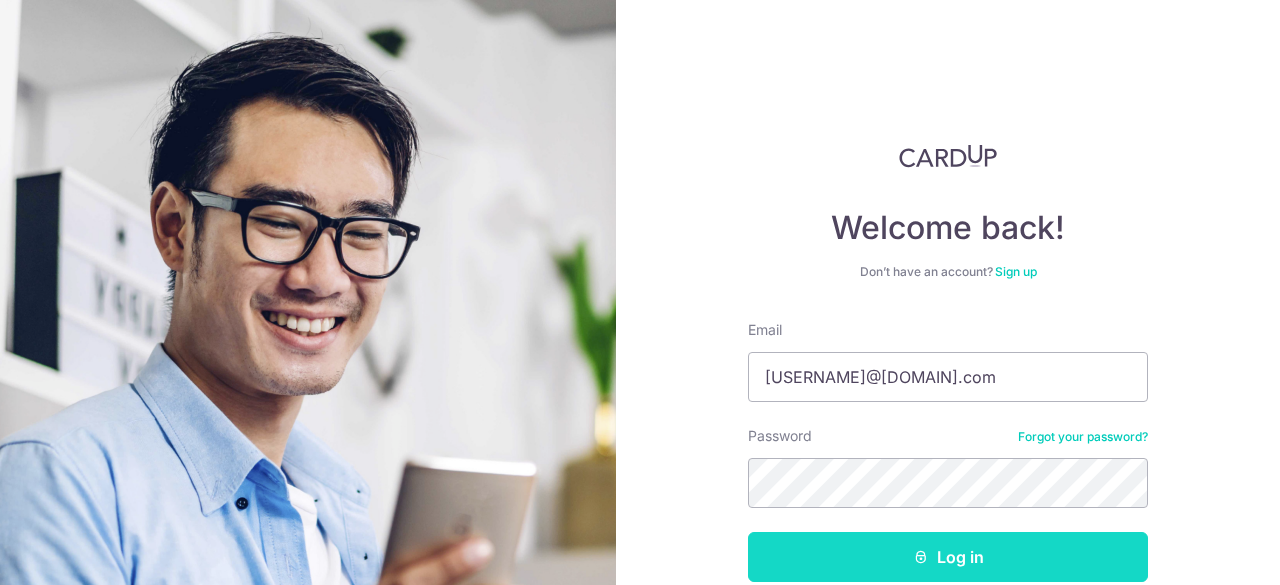 click on "Log in" at bounding box center (948, 557) 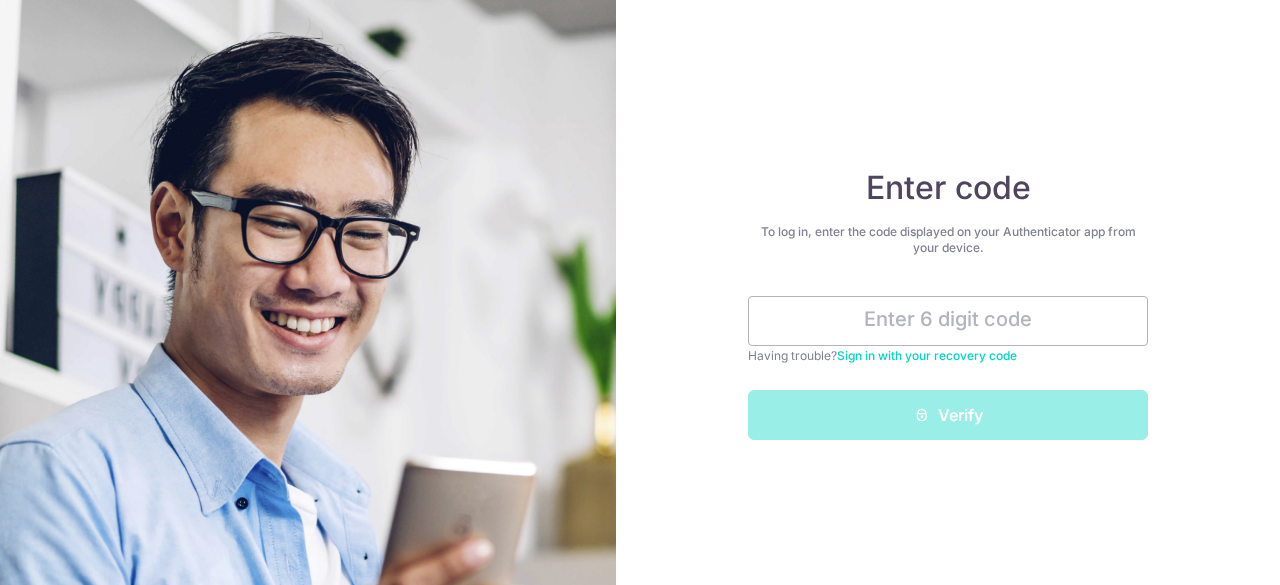 scroll, scrollTop: 0, scrollLeft: 0, axis: both 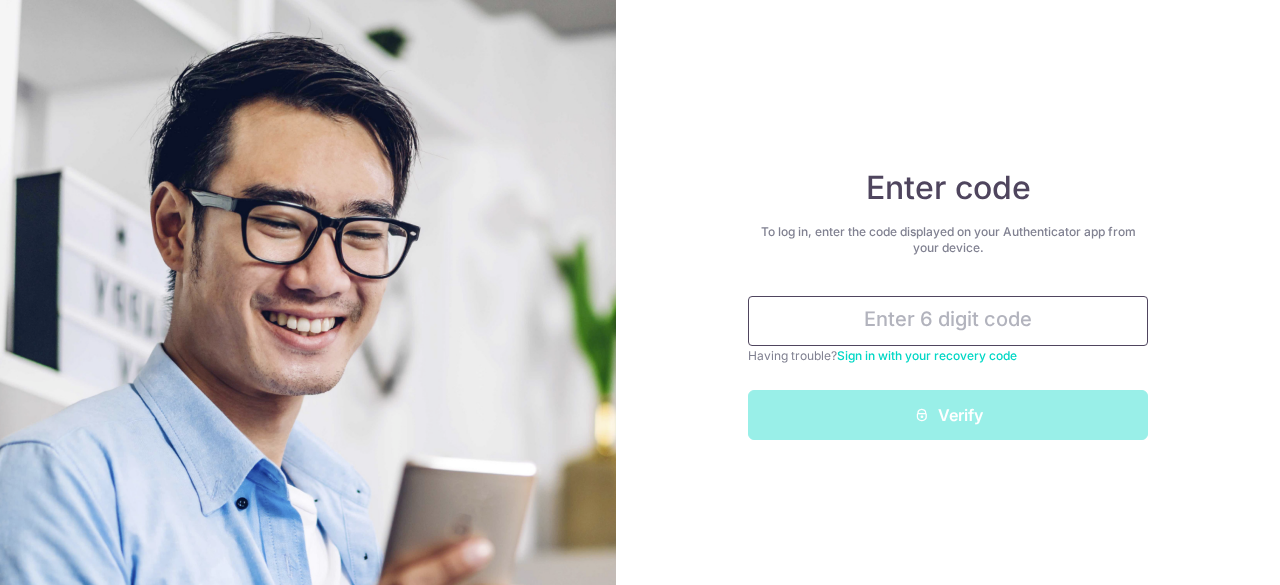 click at bounding box center (948, 321) 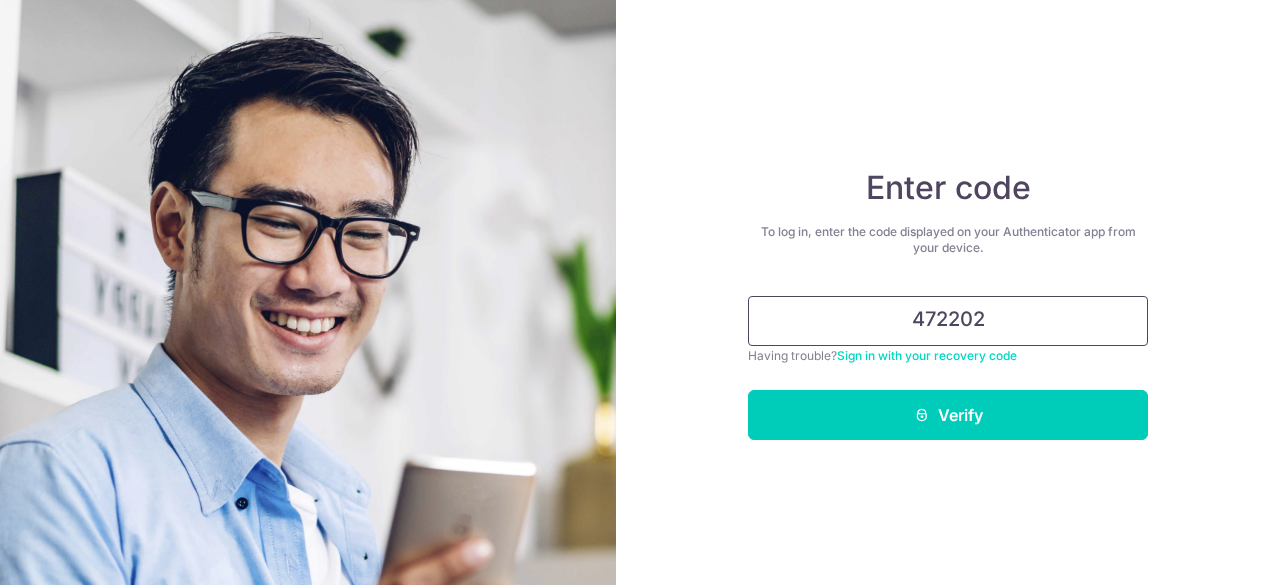 type on "472202" 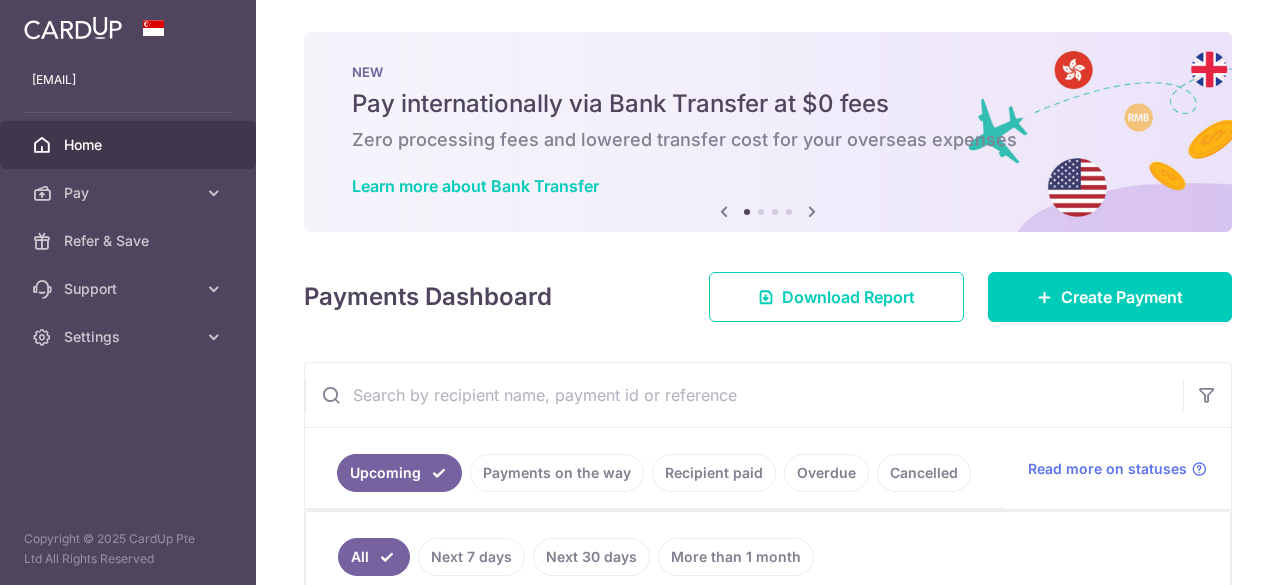 scroll, scrollTop: 0, scrollLeft: 0, axis: both 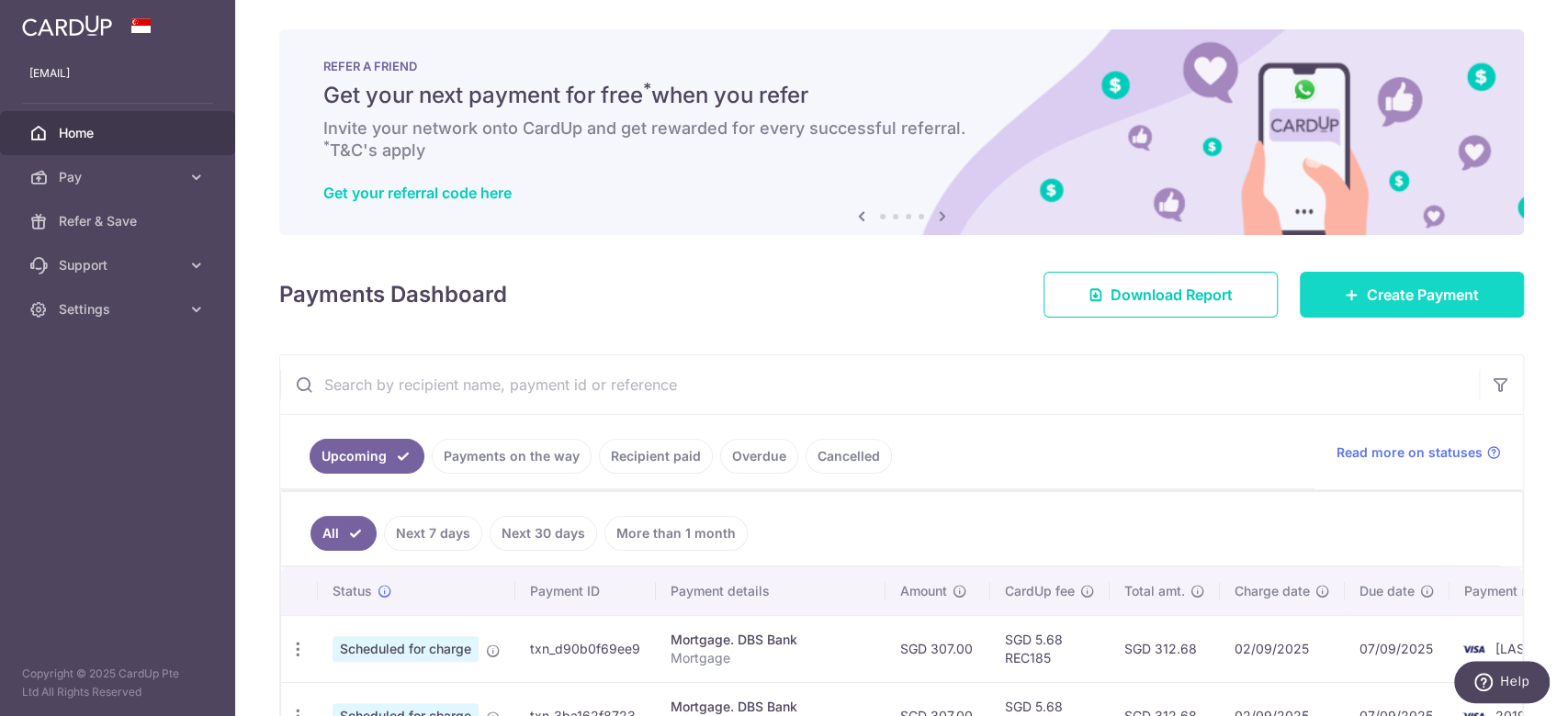 click on "Create Payment" at bounding box center [1412, 295] 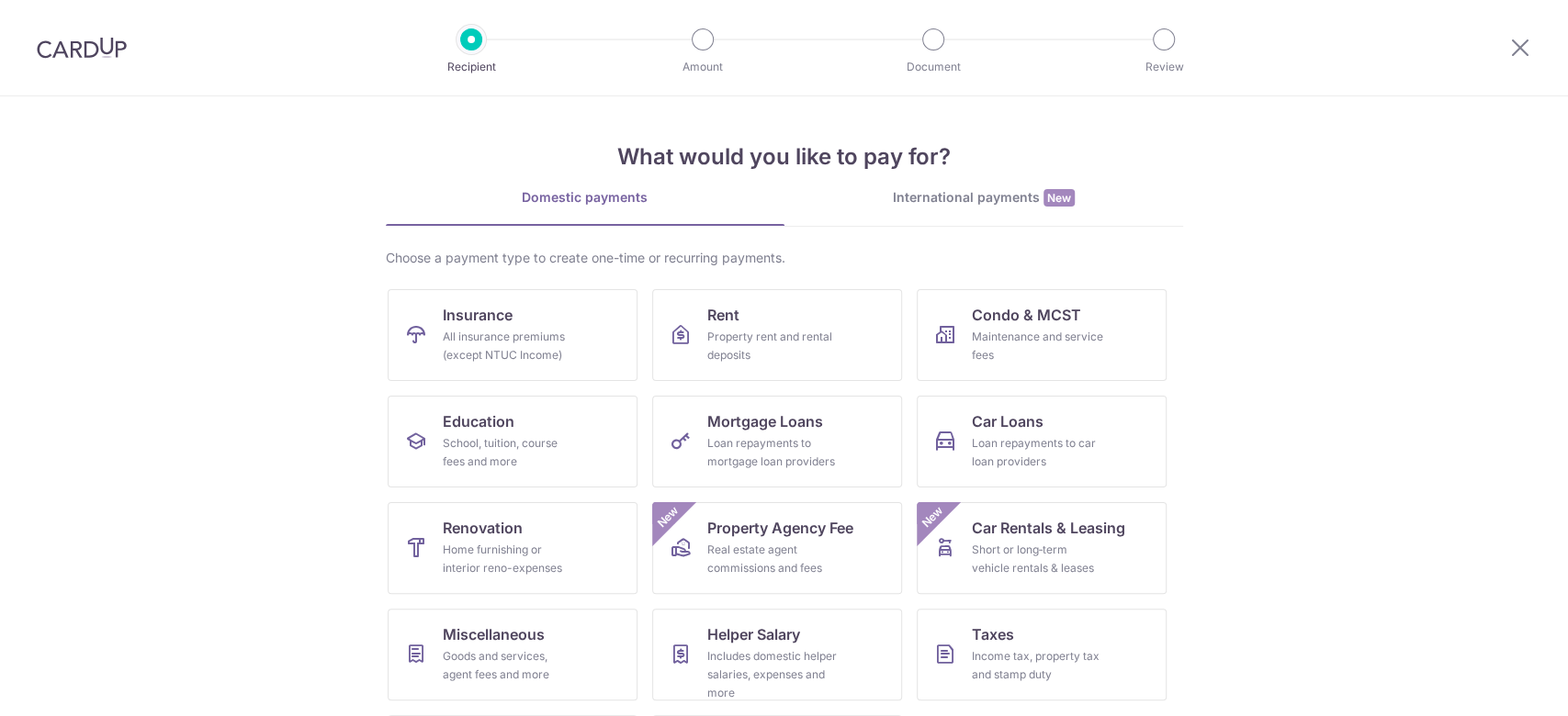 scroll, scrollTop: 0, scrollLeft: 0, axis: both 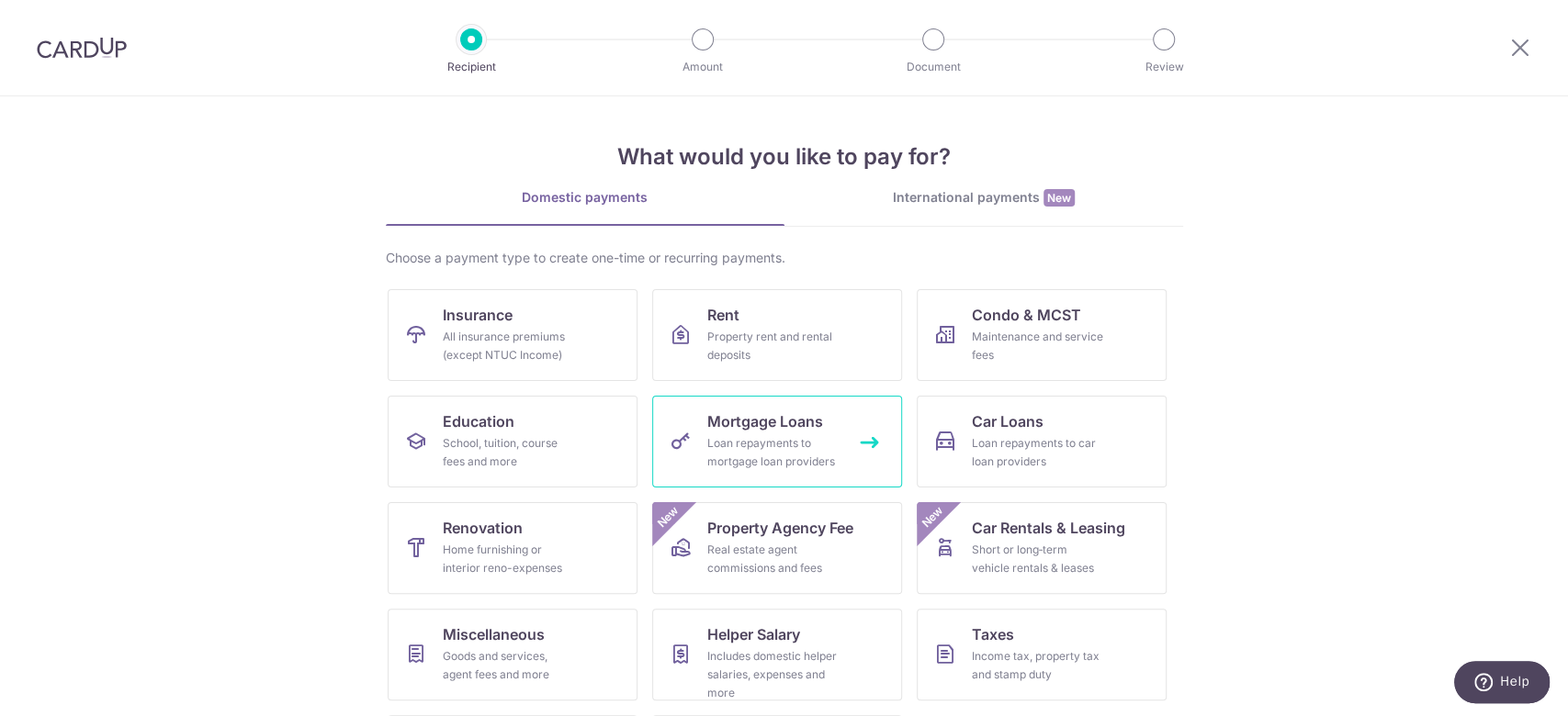 click on "Mortgage Loans" at bounding box center [765, 421] 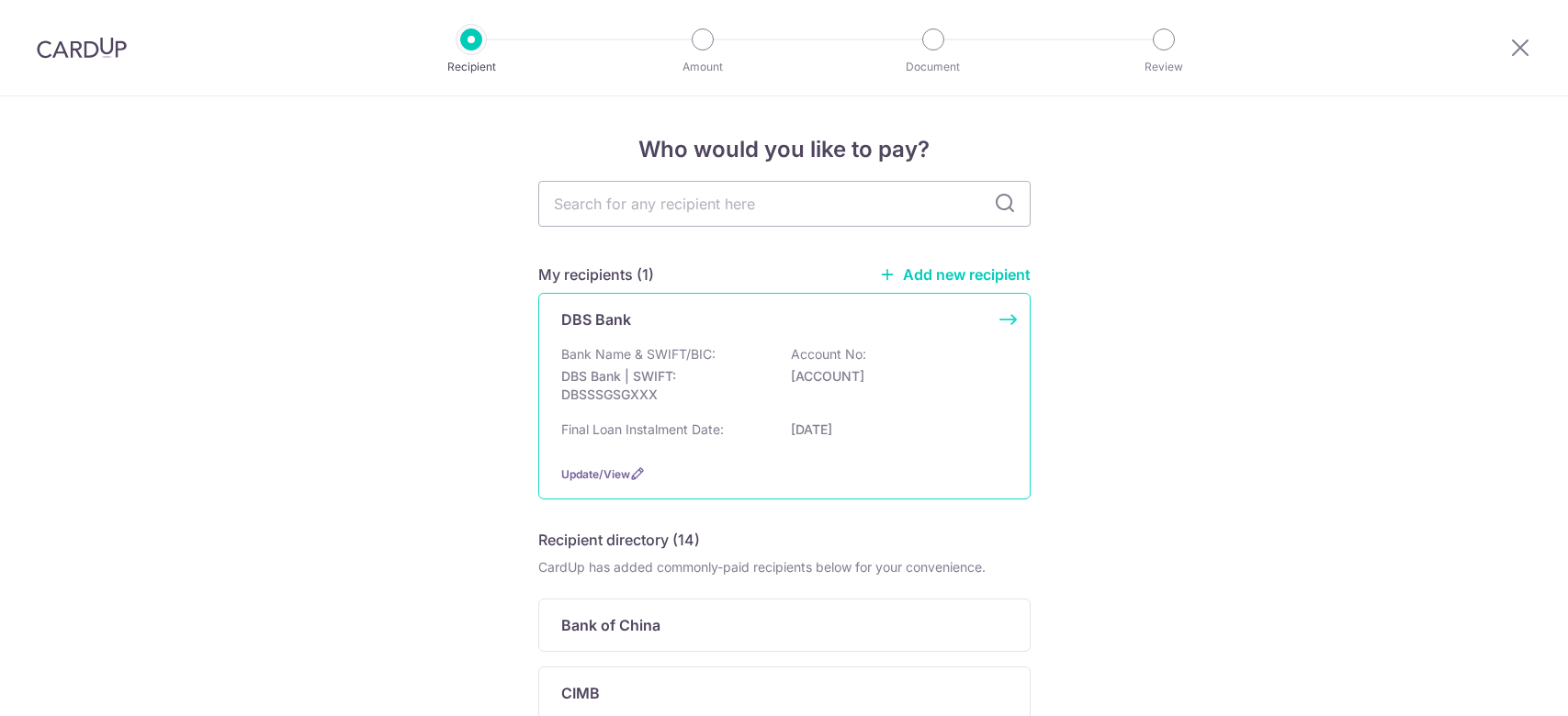scroll, scrollTop: 0, scrollLeft: 0, axis: both 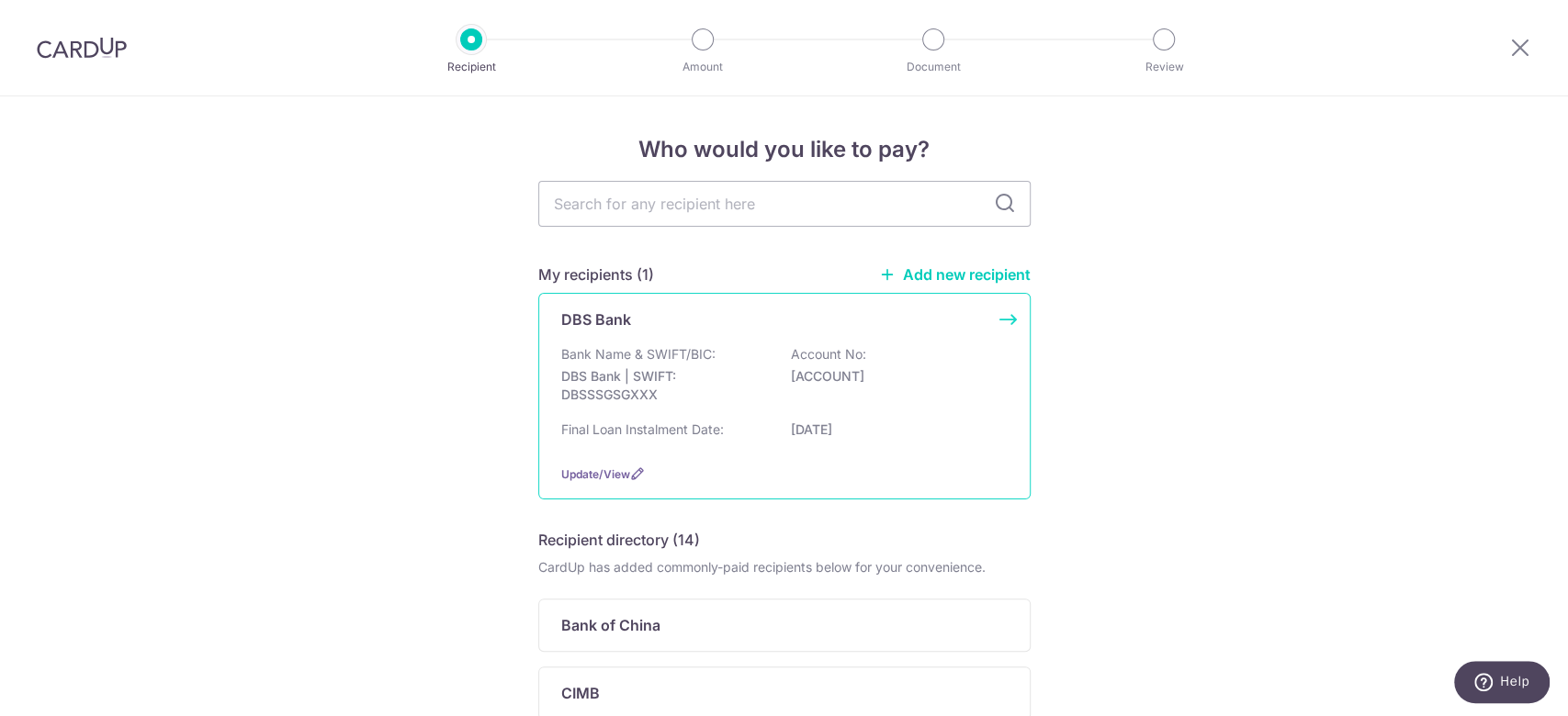 click on "Bank Name & SWIFT/BIC:
DBS Bank | SWIFT: DBSSSGSGXXX
Account No:
103918987" at bounding box center [784, 379] 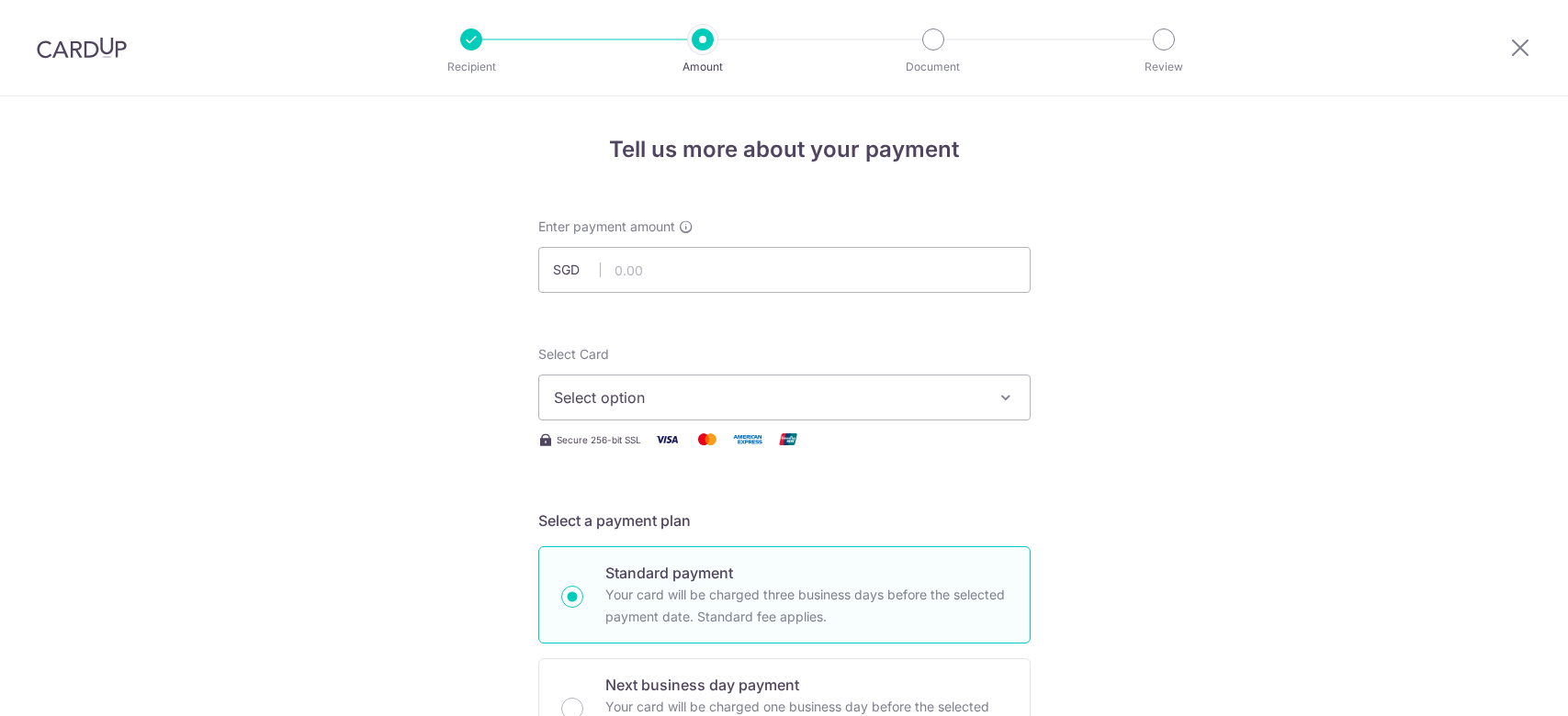 scroll, scrollTop: 0, scrollLeft: 0, axis: both 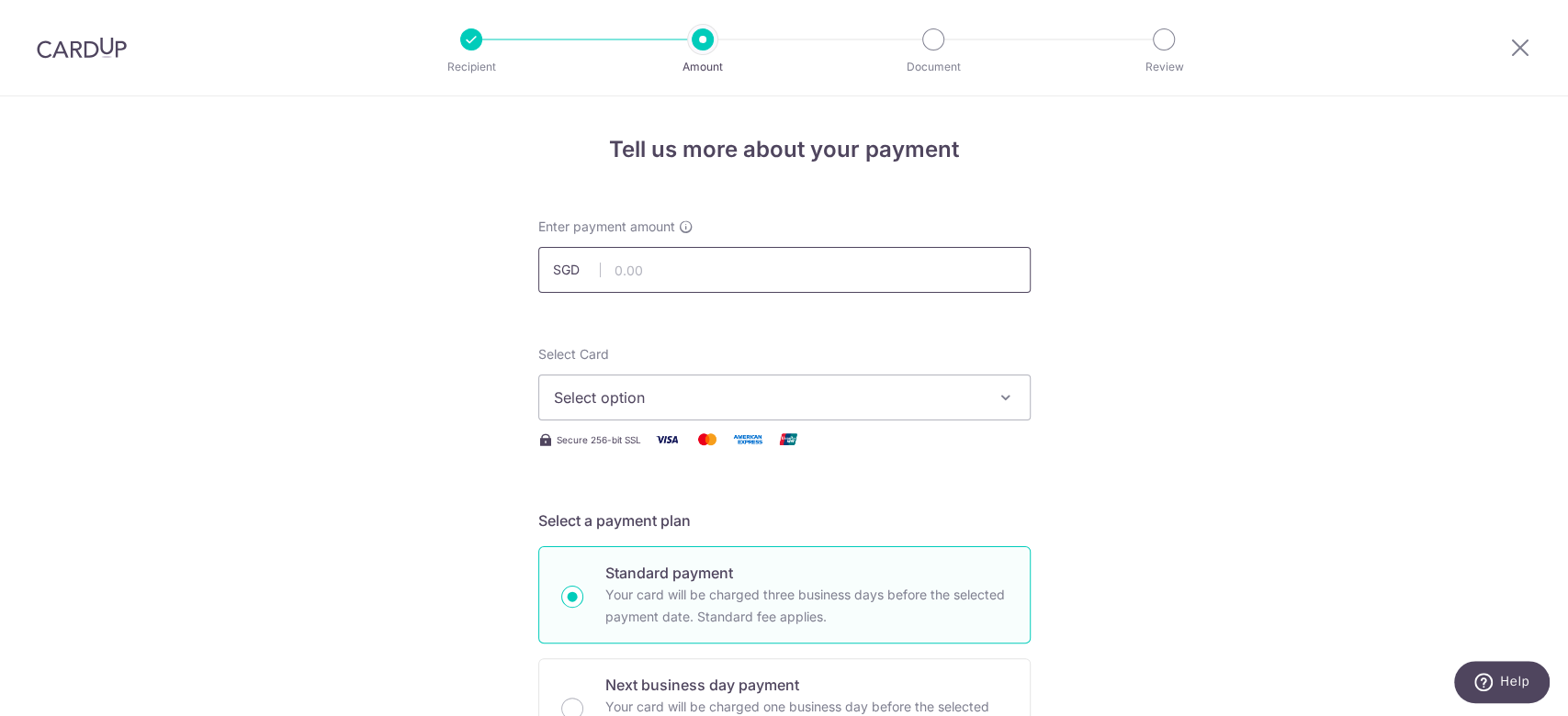 click at bounding box center (784, 270) 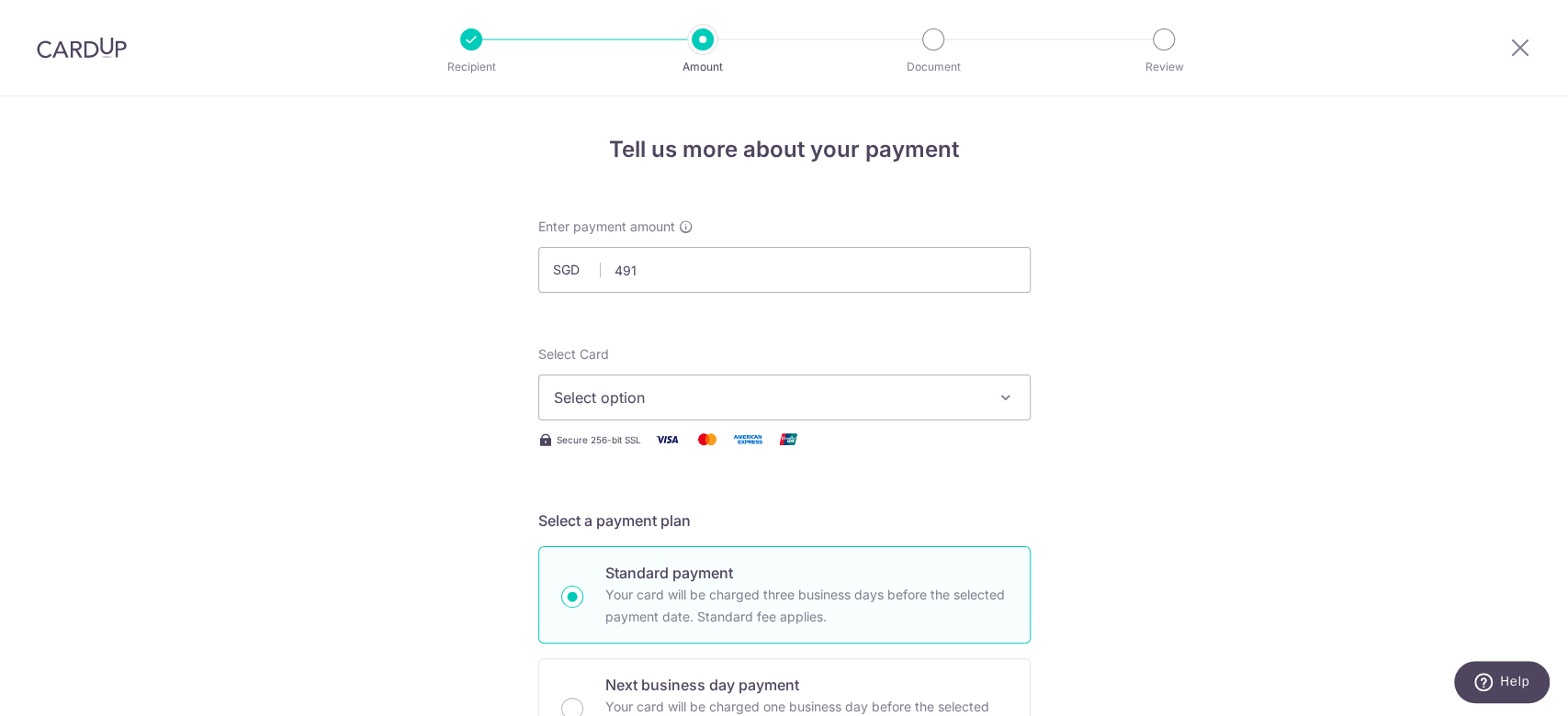 type on "491.00" 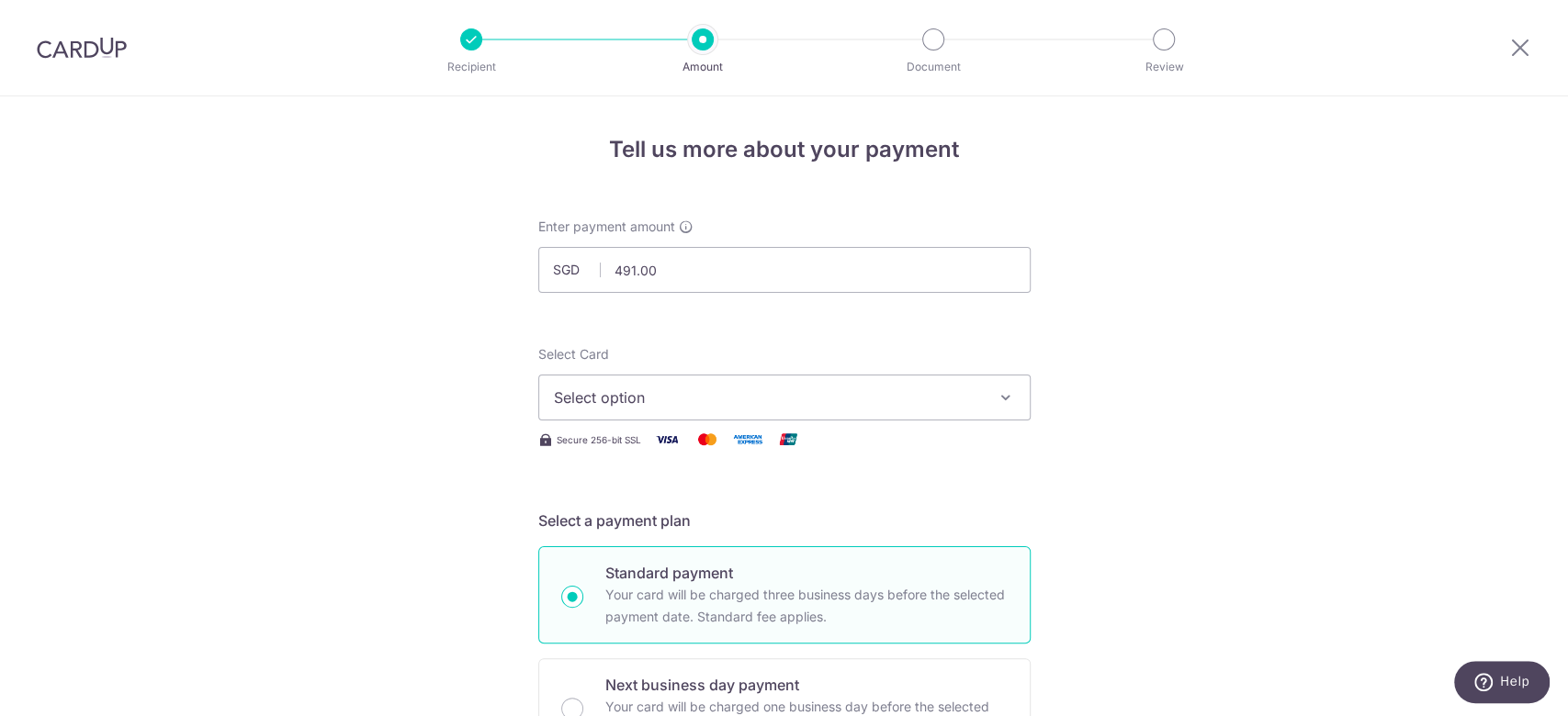 click on "Select option" at bounding box center [768, 397] 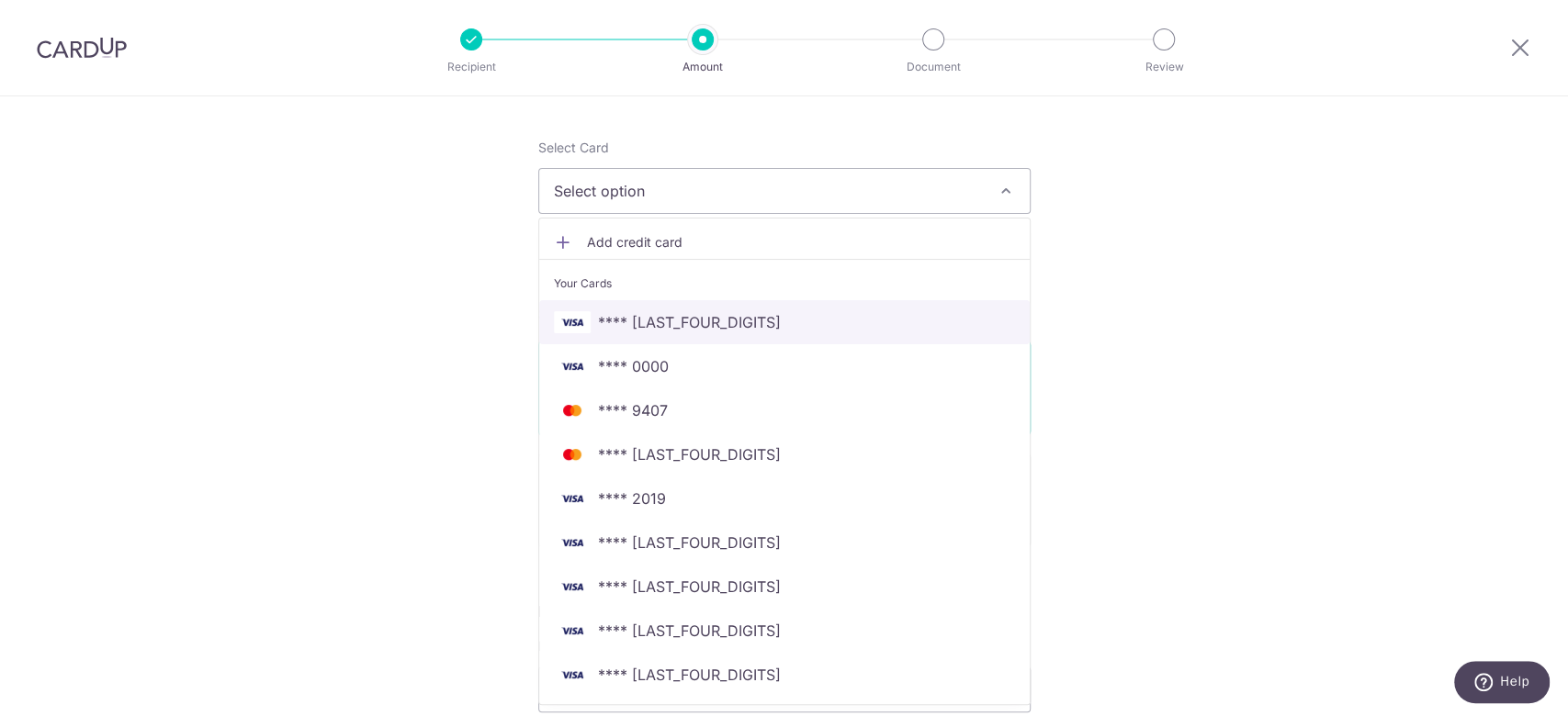 scroll, scrollTop: 244, scrollLeft: 0, axis: vertical 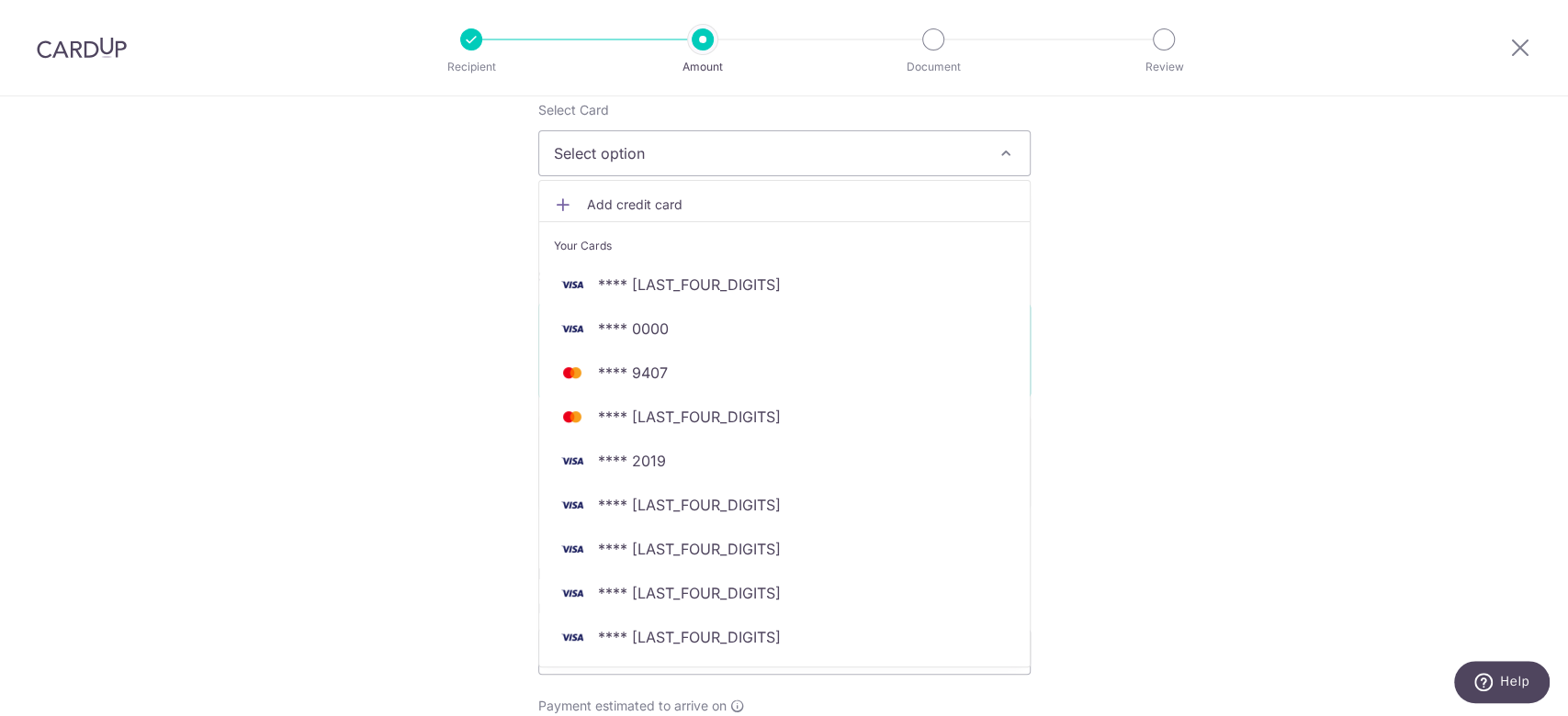 click on "Add credit card" at bounding box center [801, 205] 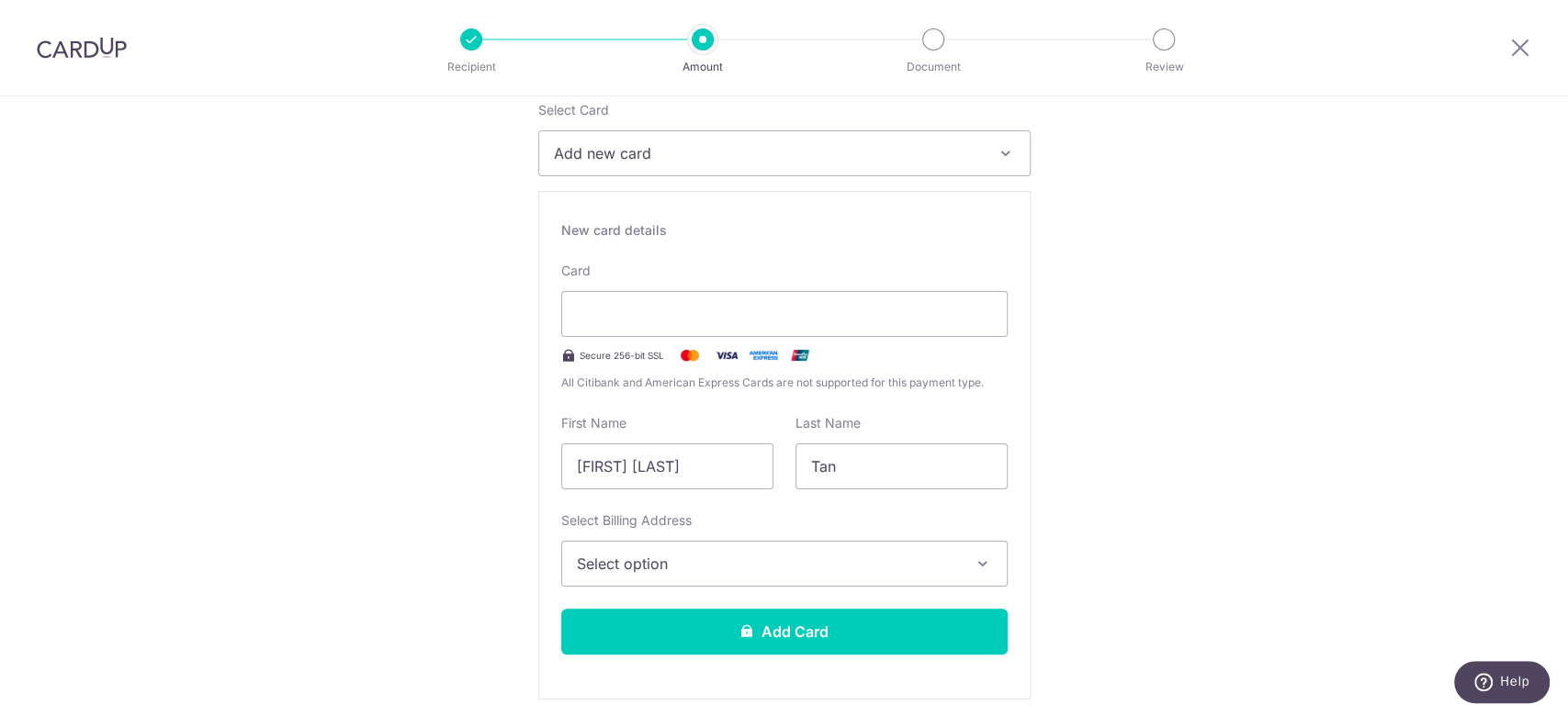 click on "Select option" at bounding box center (768, 564) 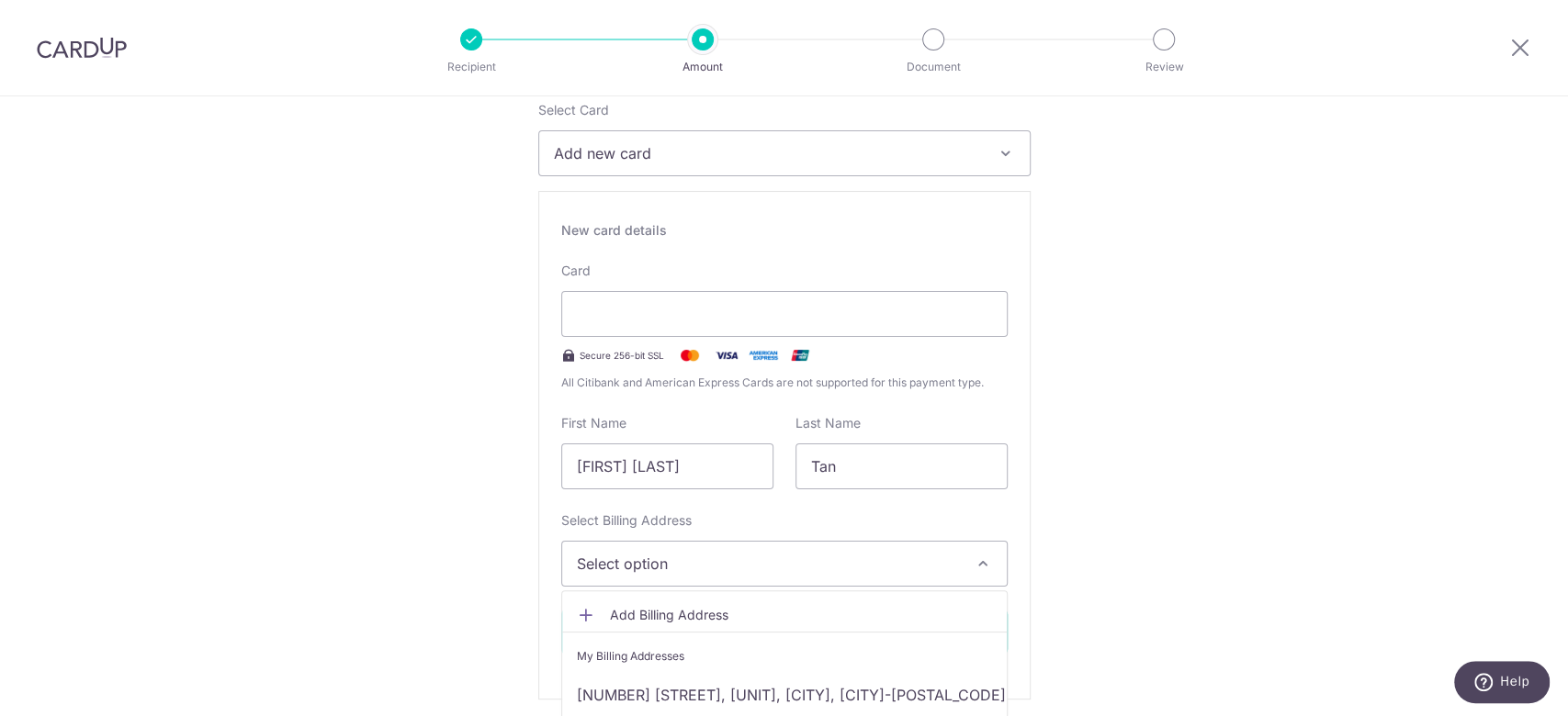 scroll, scrollTop: 367, scrollLeft: 0, axis: vertical 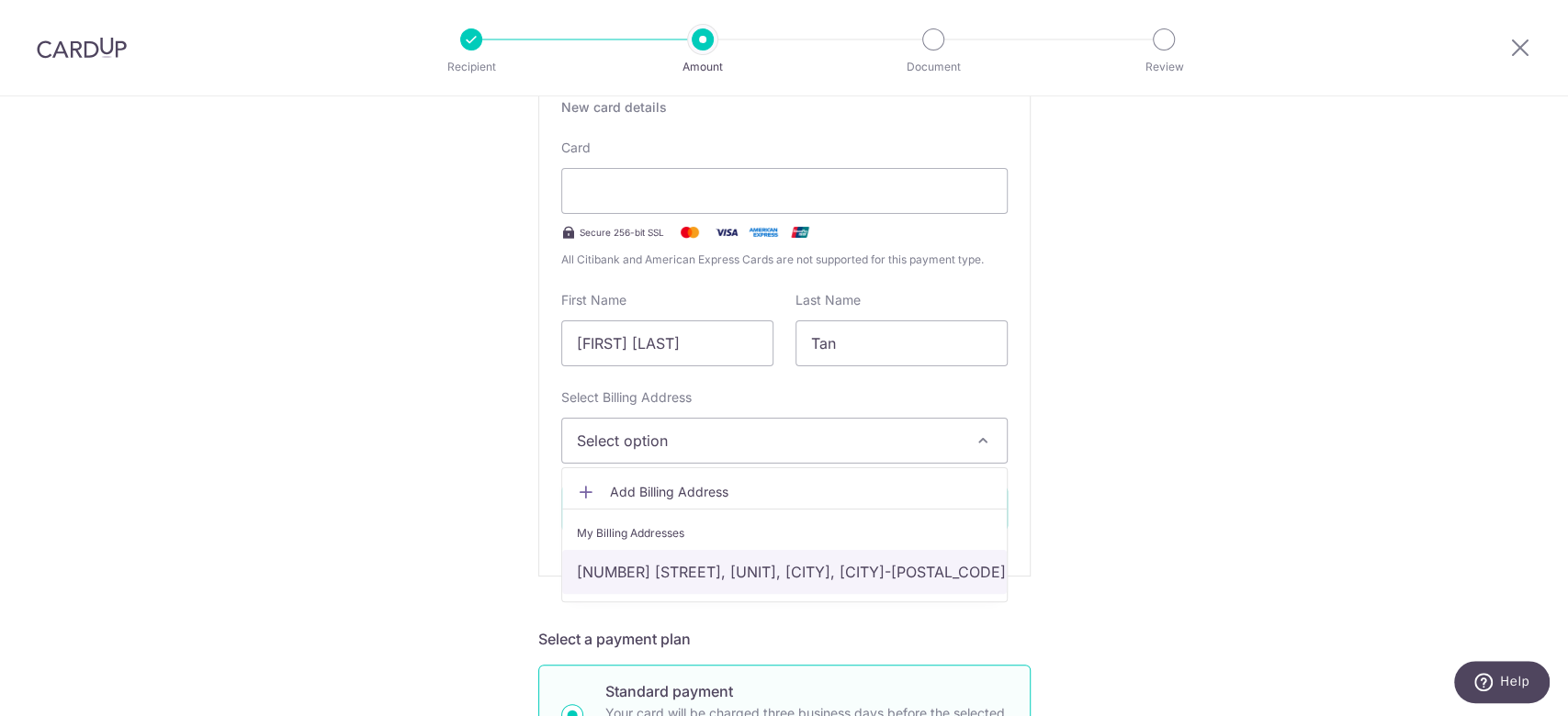 click on "[NUMBER] [STREET], [UNIT], [CITY], [CITY]-[POSTAL_CODE]" at bounding box center (784, 572) 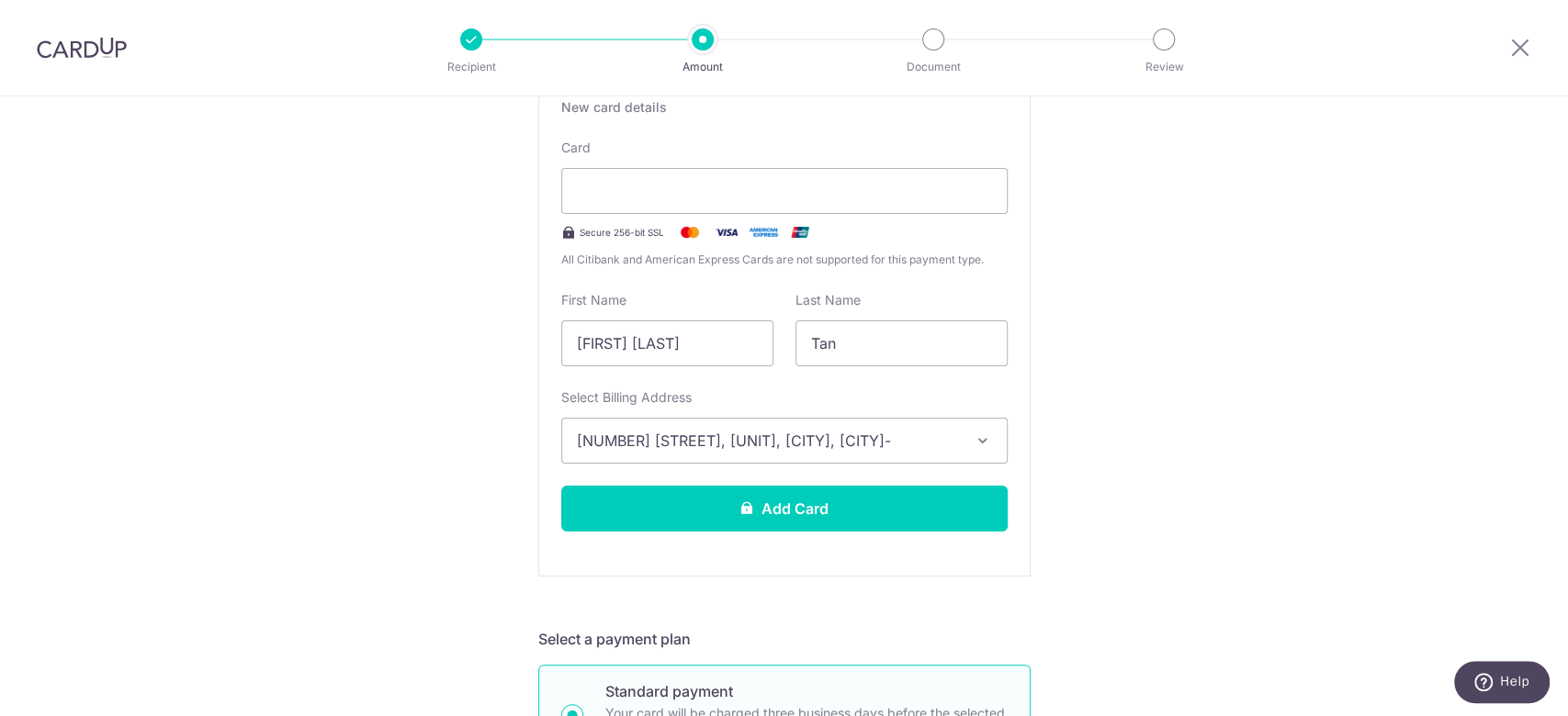 scroll, scrollTop: 489, scrollLeft: 0, axis: vertical 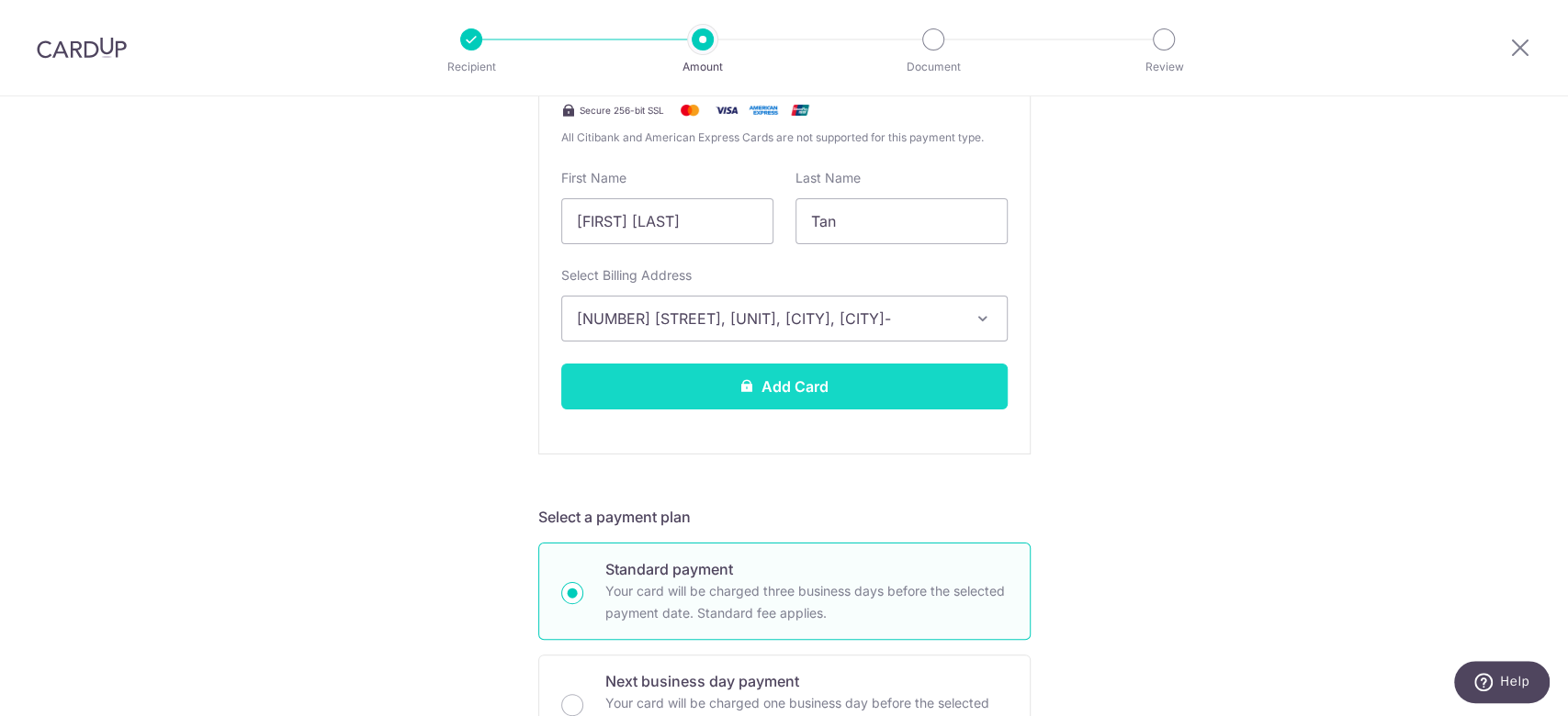 click on "Add Card" at bounding box center (784, 386) 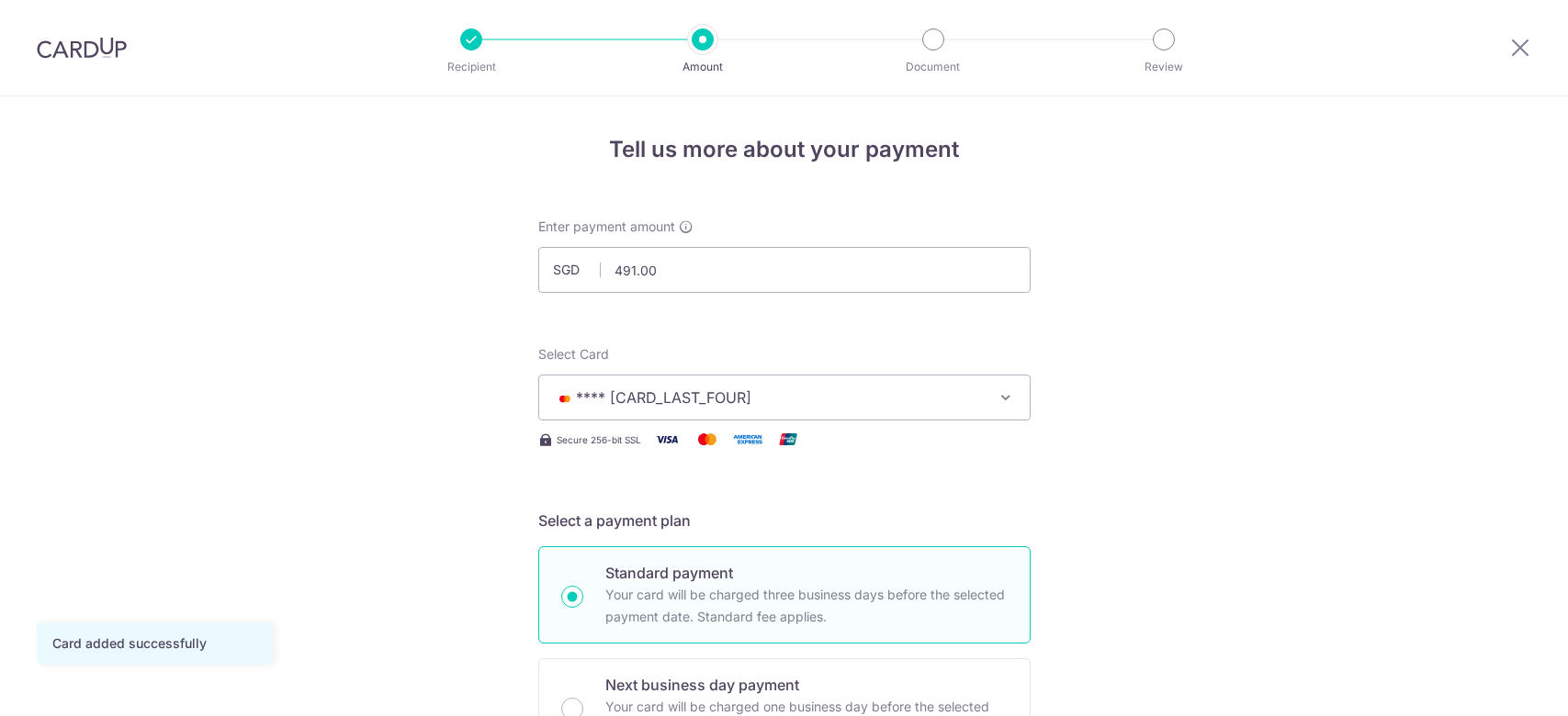 scroll, scrollTop: 0, scrollLeft: 0, axis: both 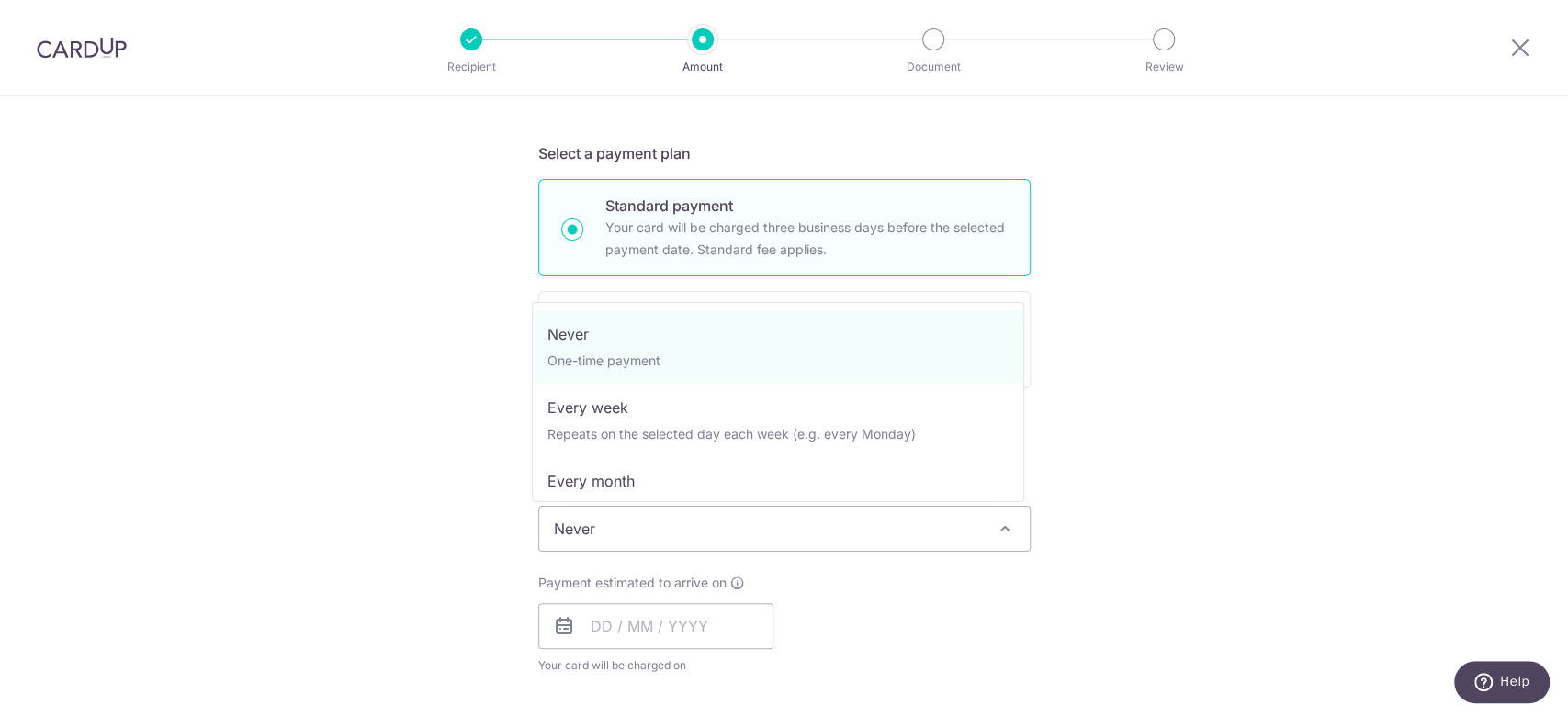 click on "Never" at bounding box center [784, 529] 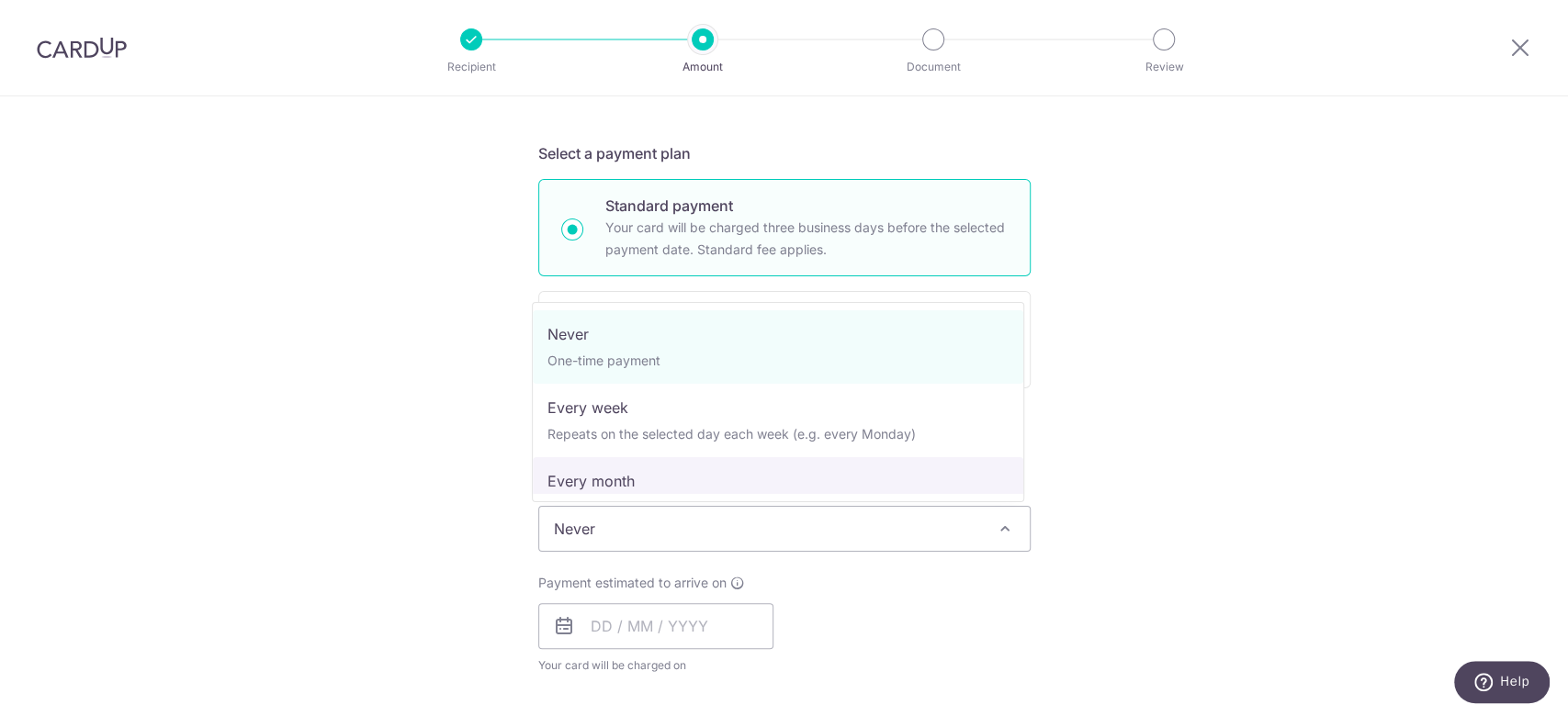 select on "3" 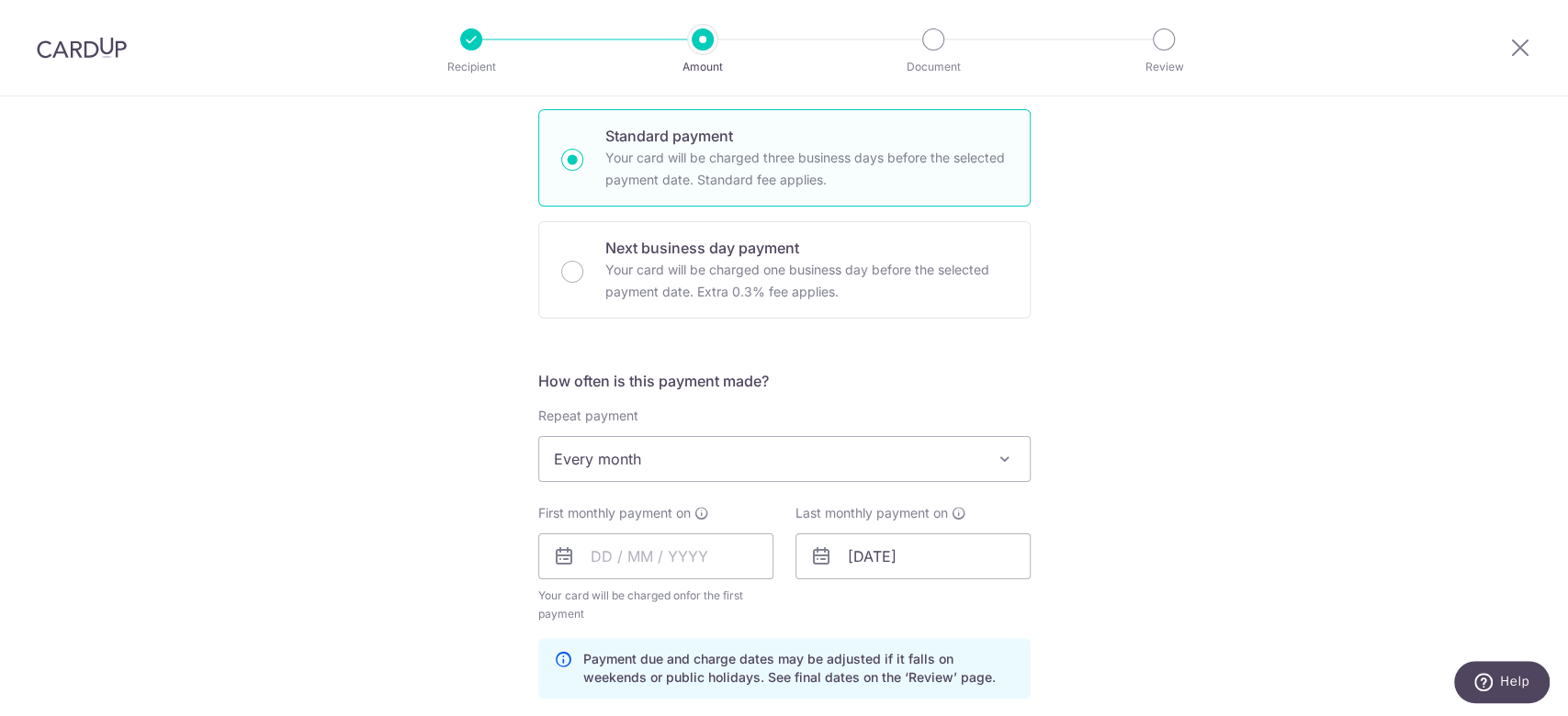 scroll, scrollTop: 489, scrollLeft: 0, axis: vertical 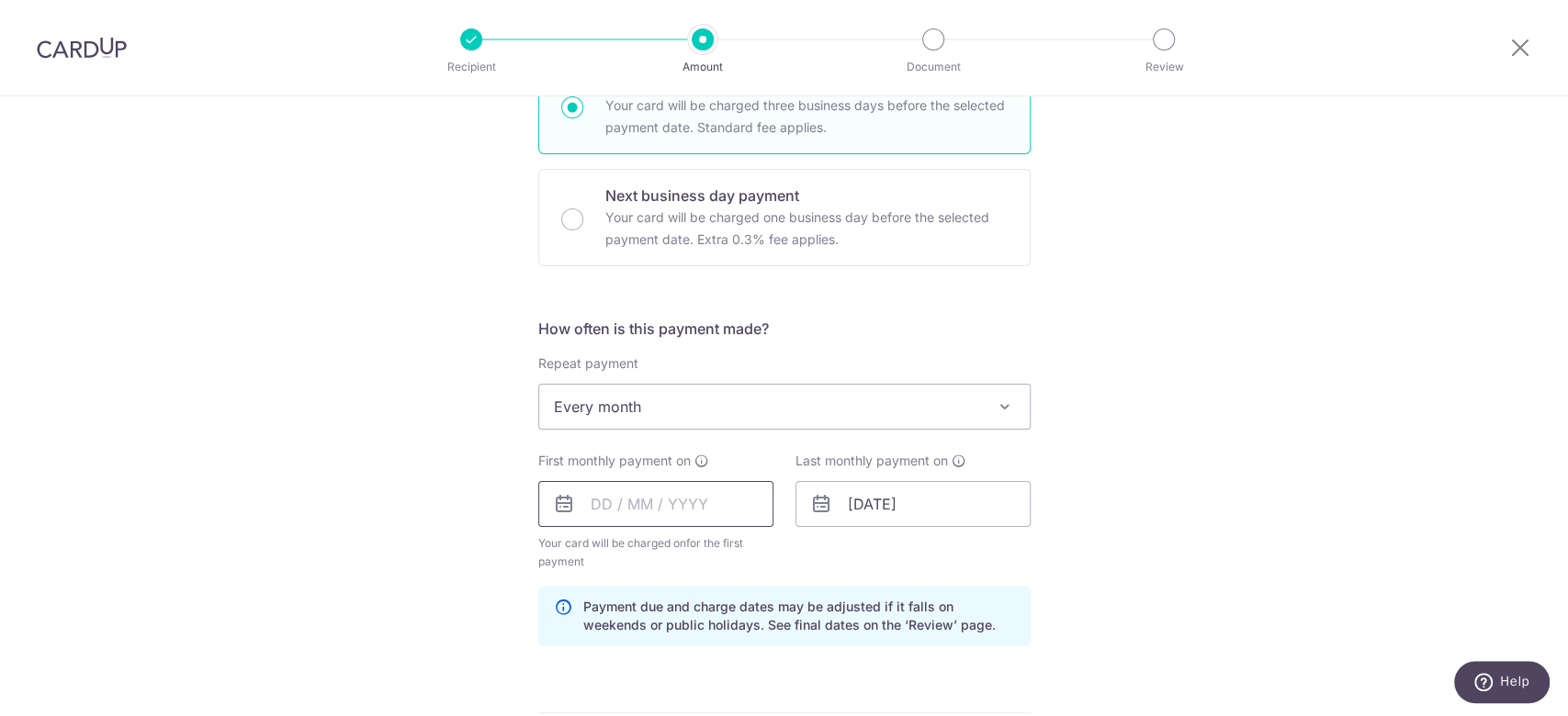click at bounding box center (656, 504) 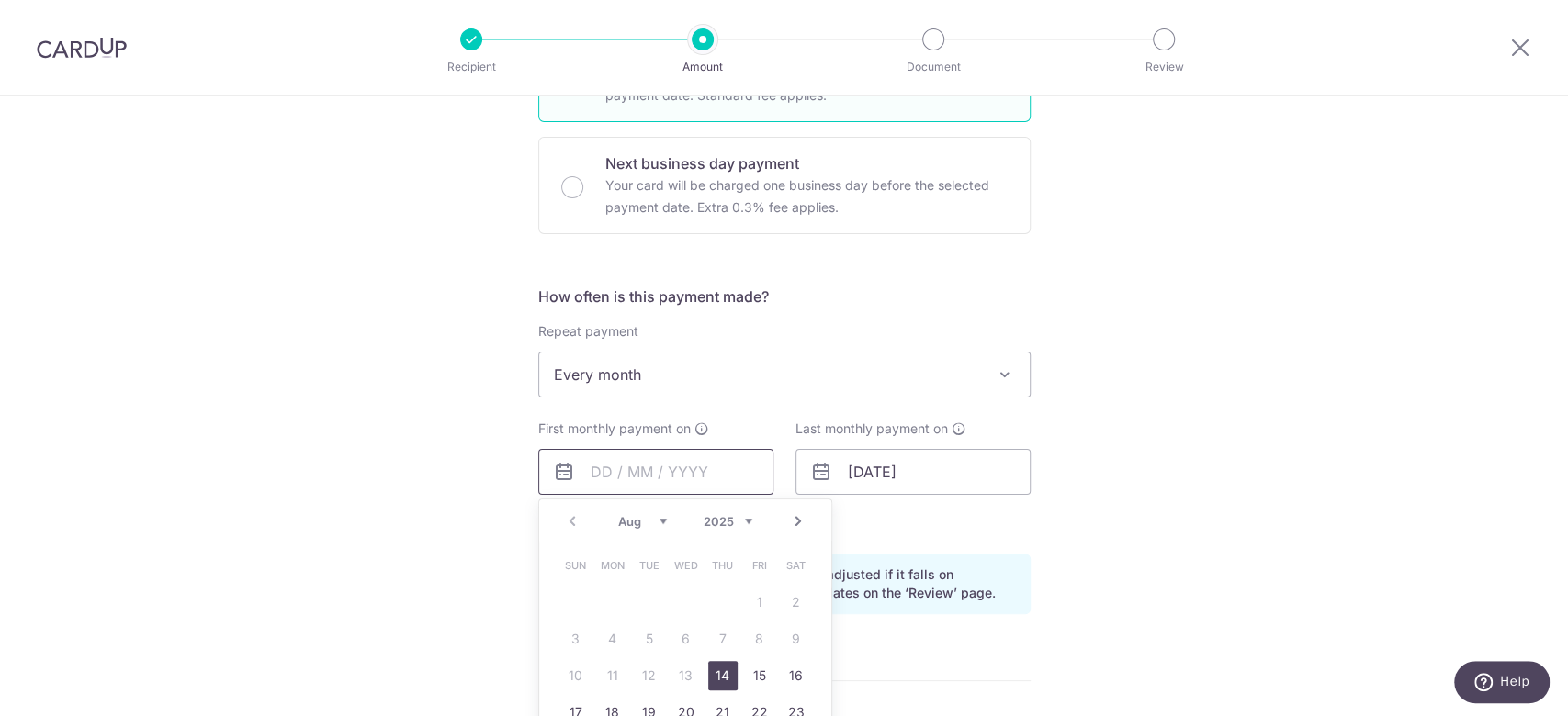 scroll, scrollTop: 611, scrollLeft: 0, axis: vertical 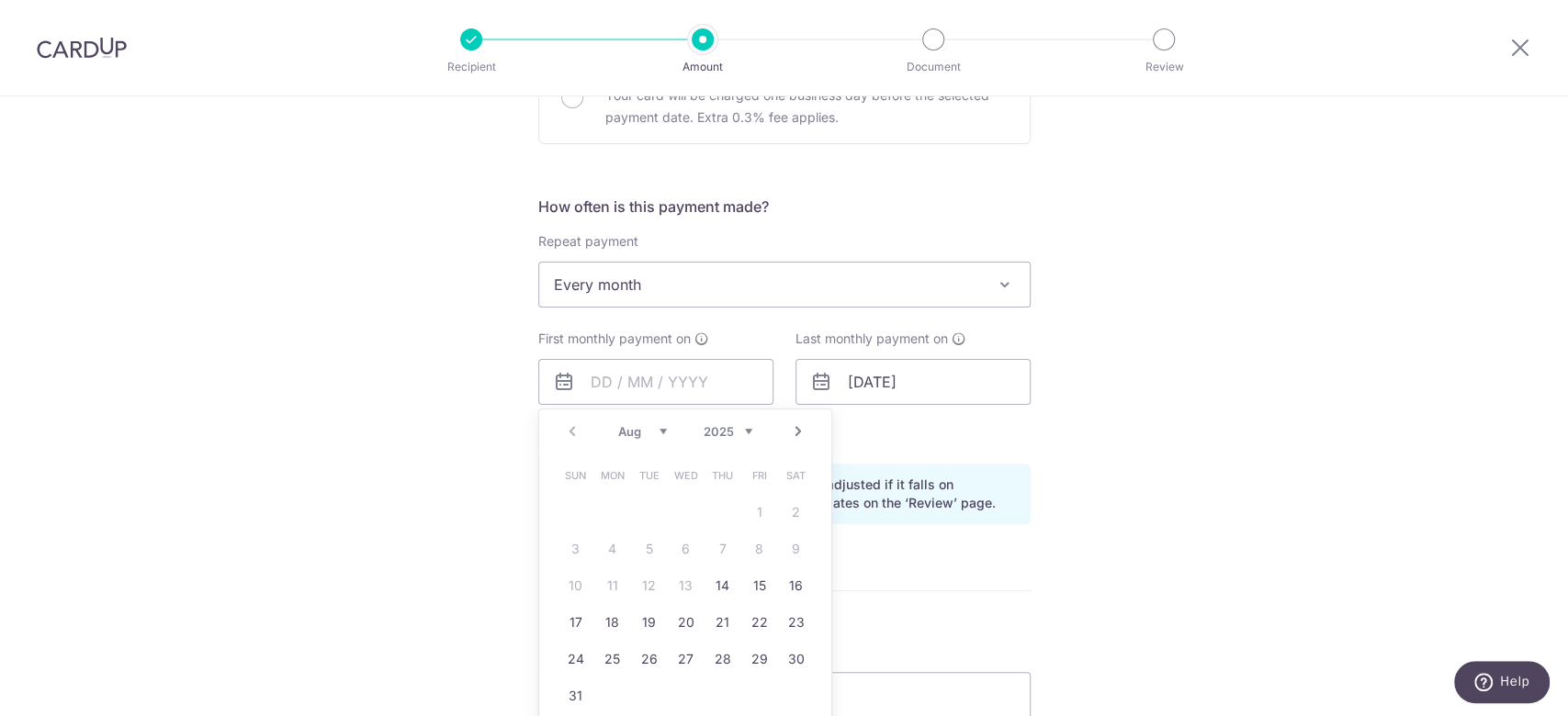 click on "Next" at bounding box center [798, 431] 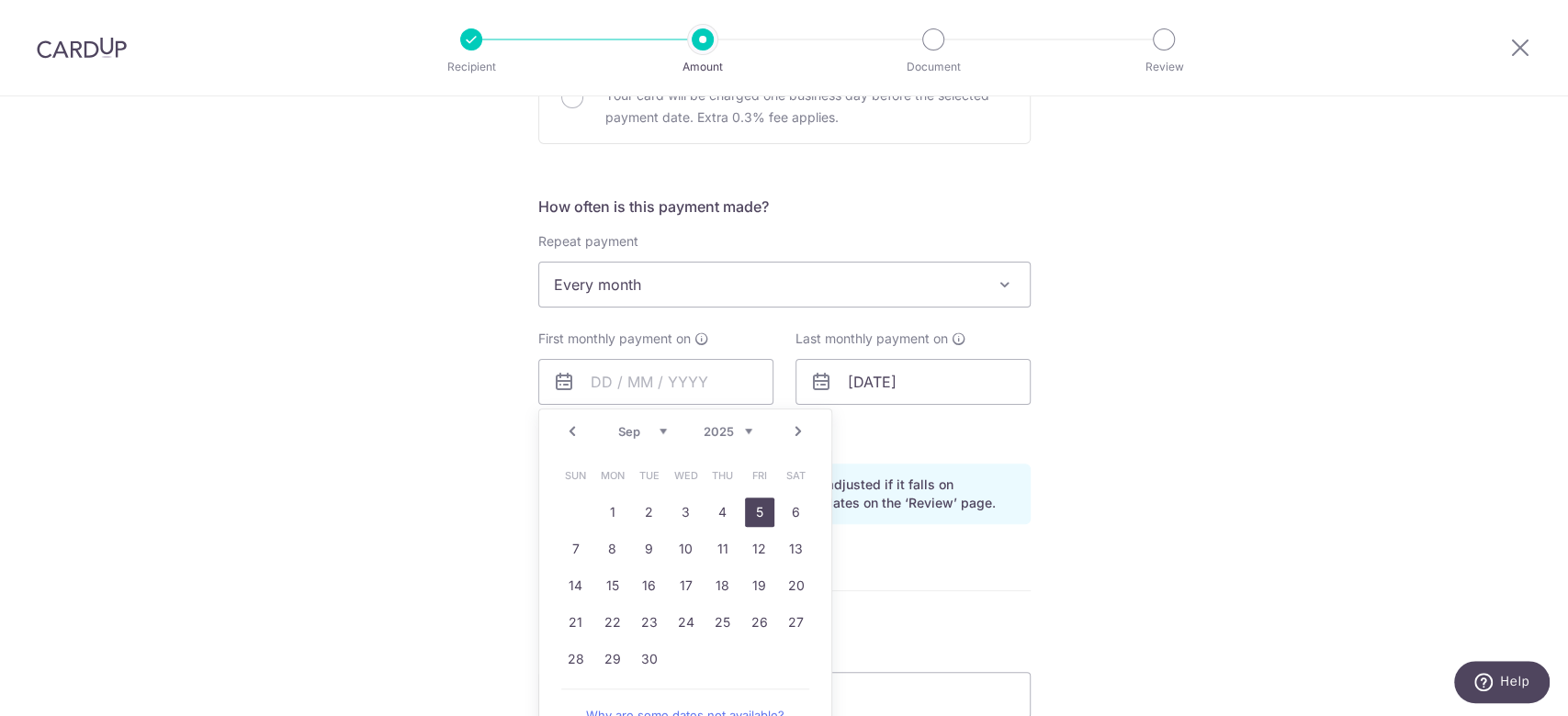 click on "5" at bounding box center (760, 512) 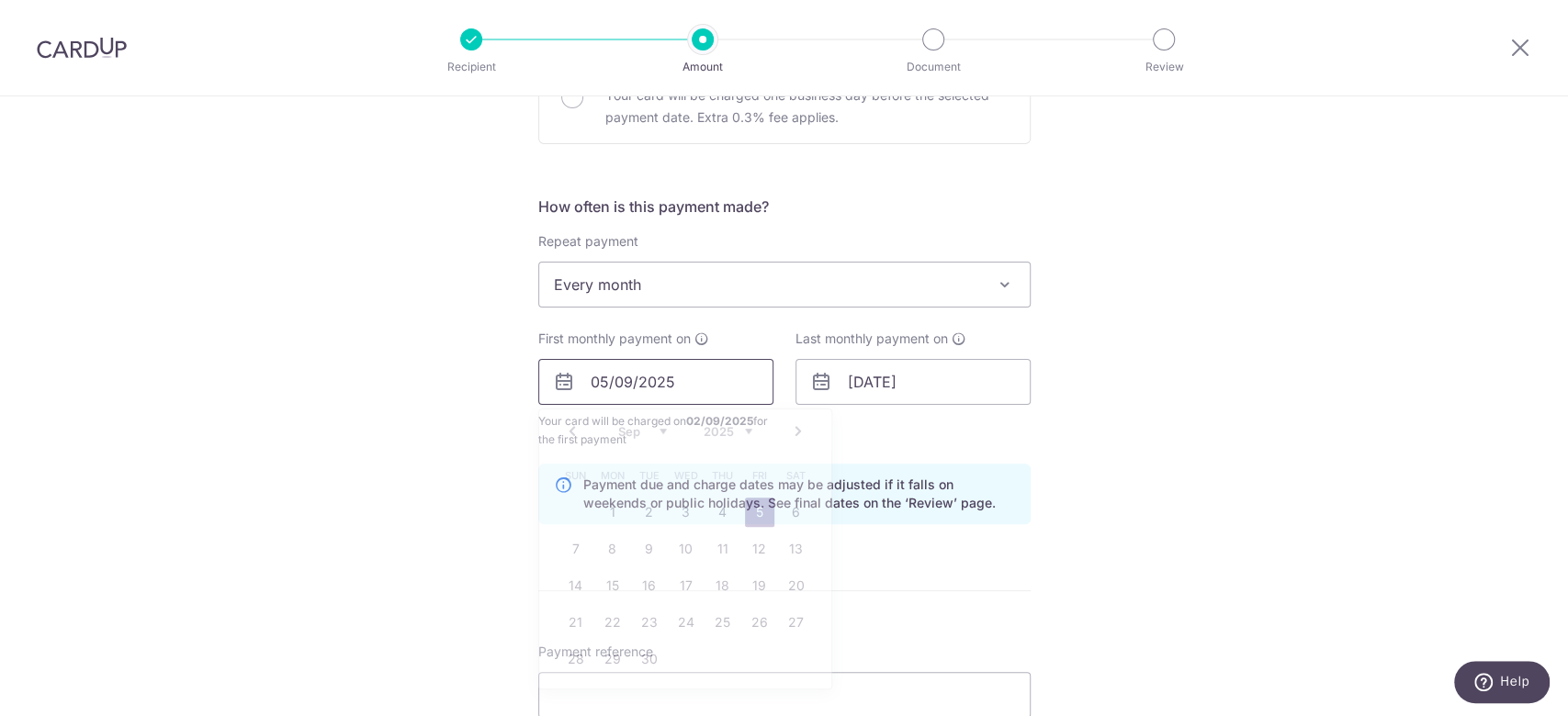click on "05/09/2025" at bounding box center (656, 382) 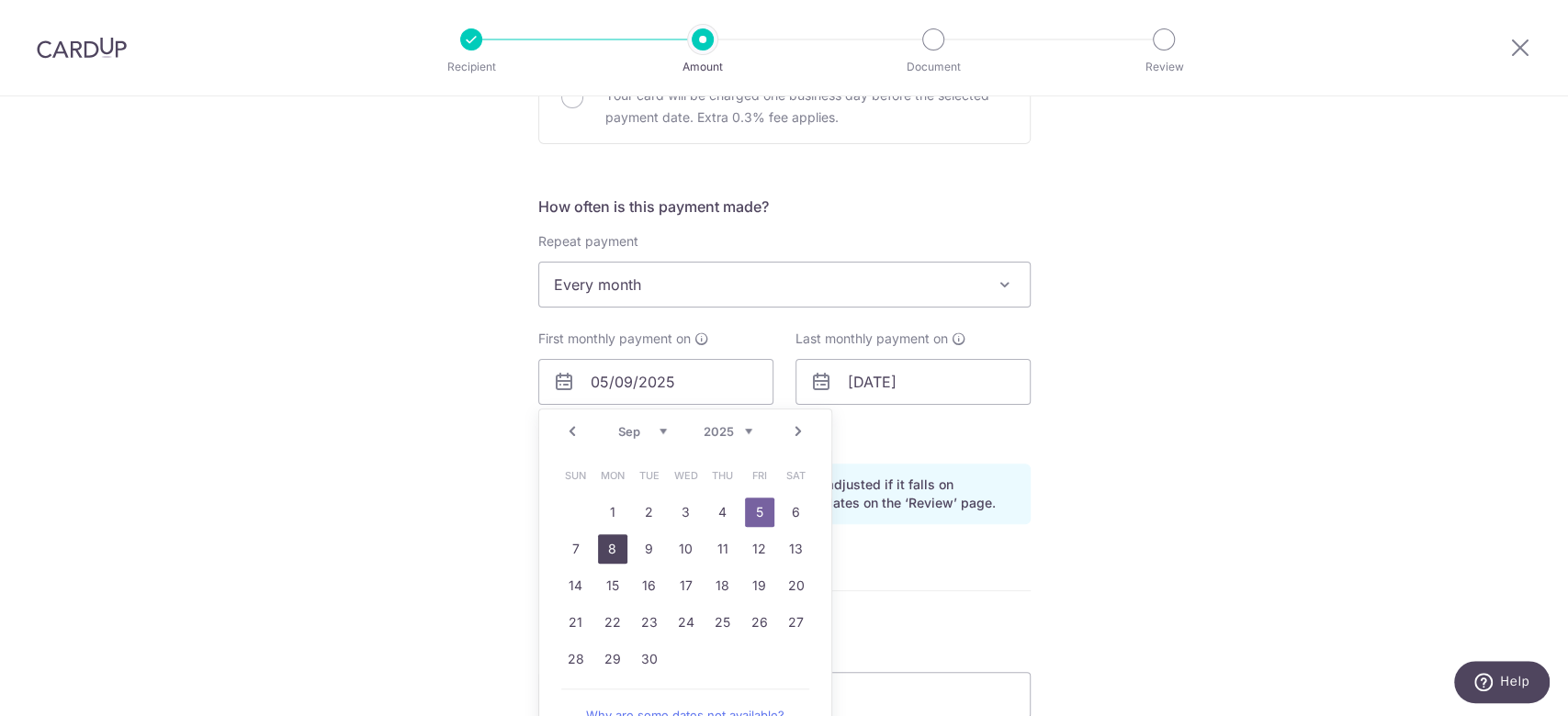 click on "8" at bounding box center (613, 549) 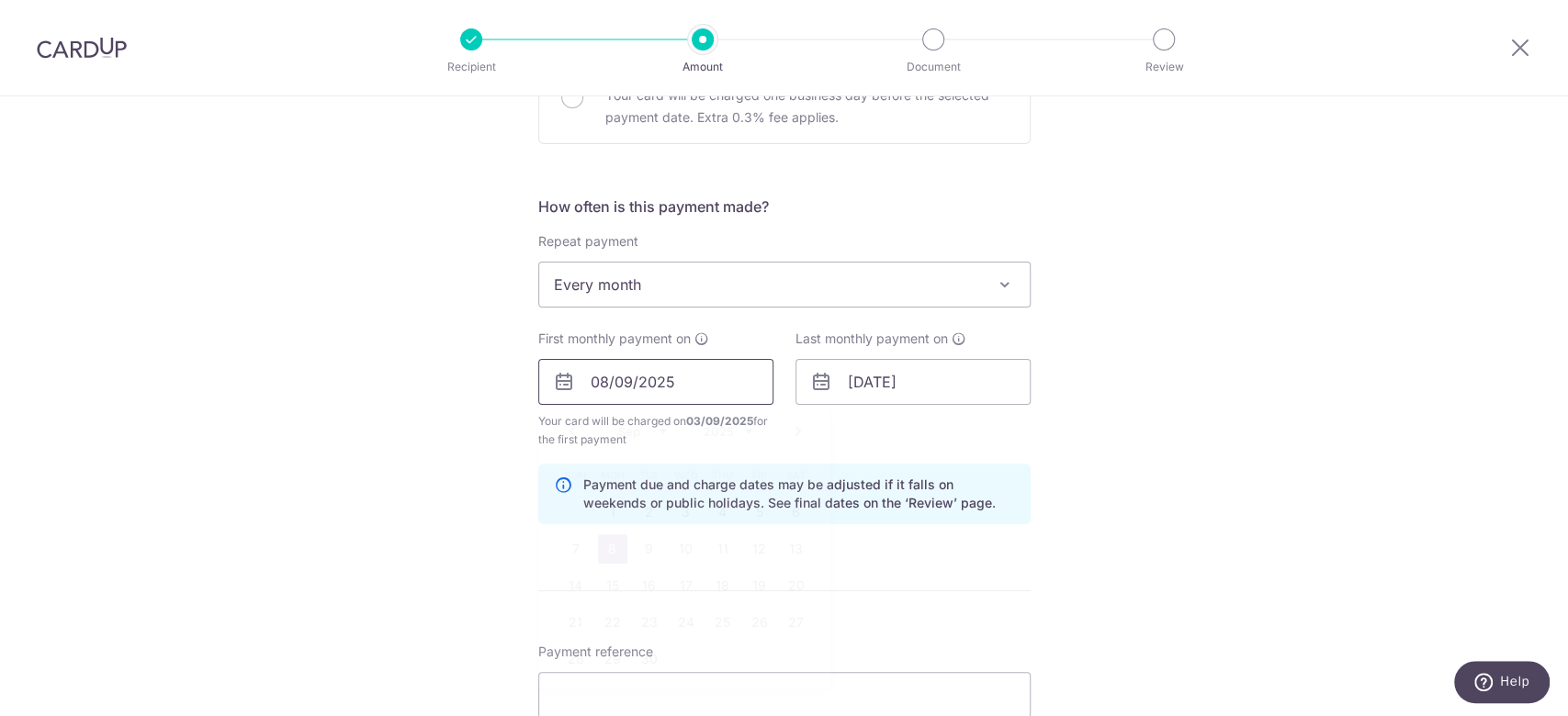 click on "08/09/2025" at bounding box center [656, 382] 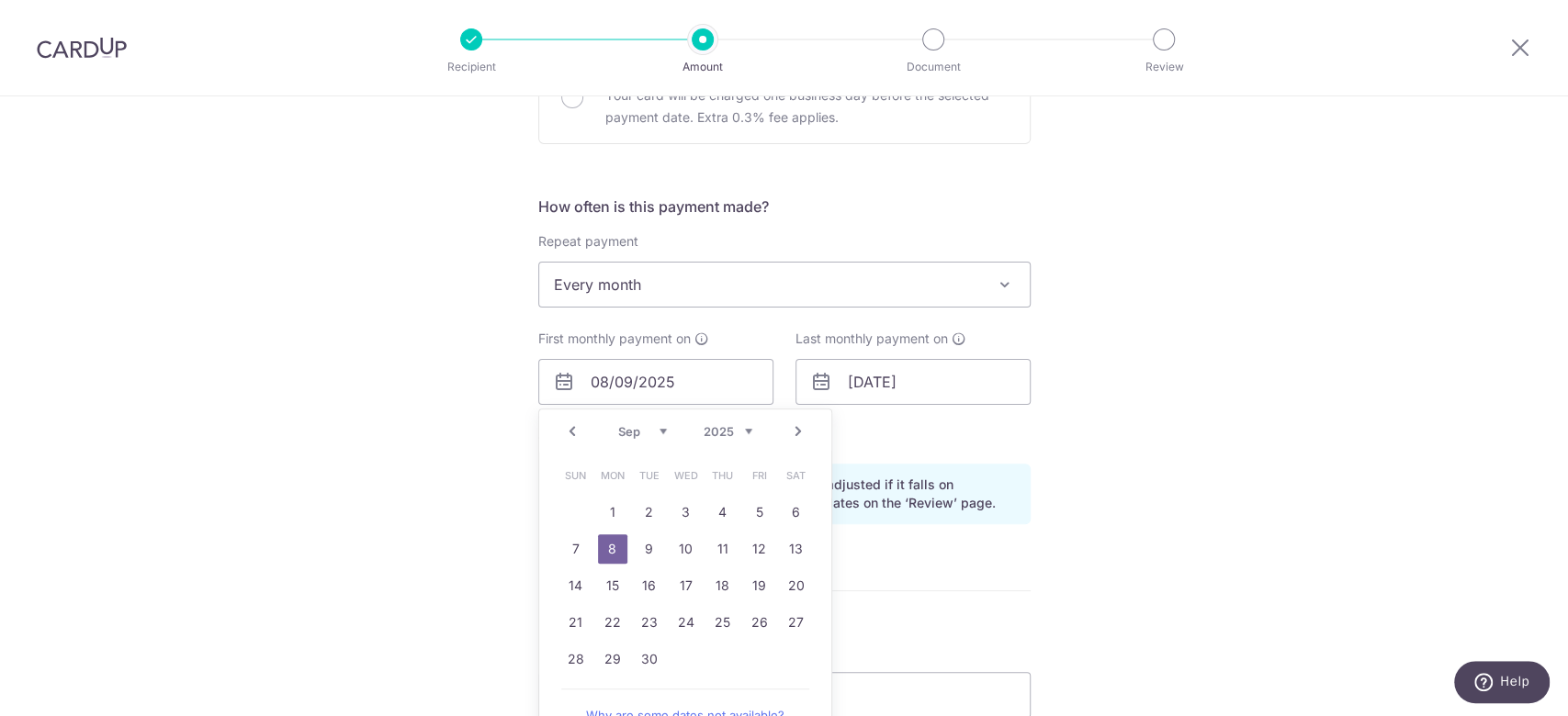 click on "8" at bounding box center (613, 549) 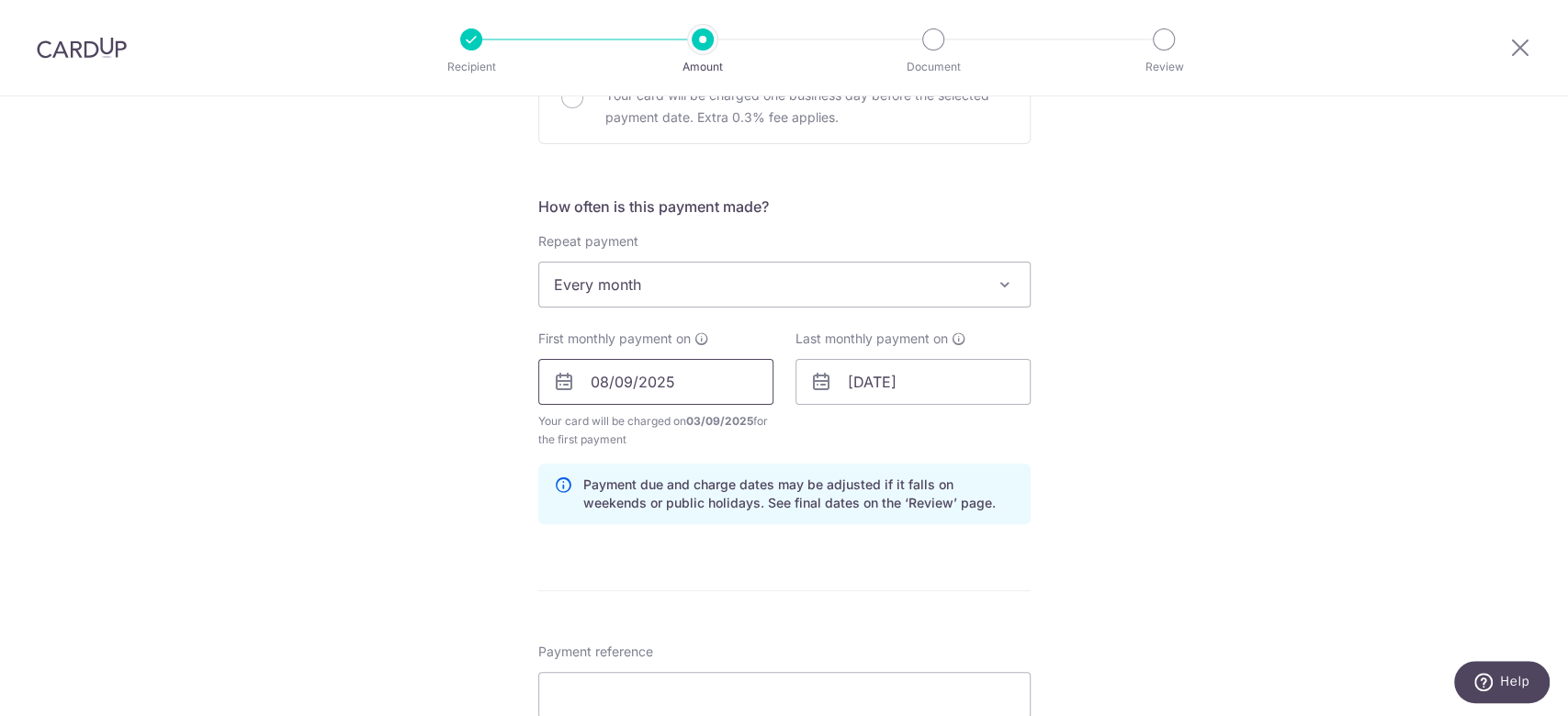 click on "08/09/2025" at bounding box center (656, 382) 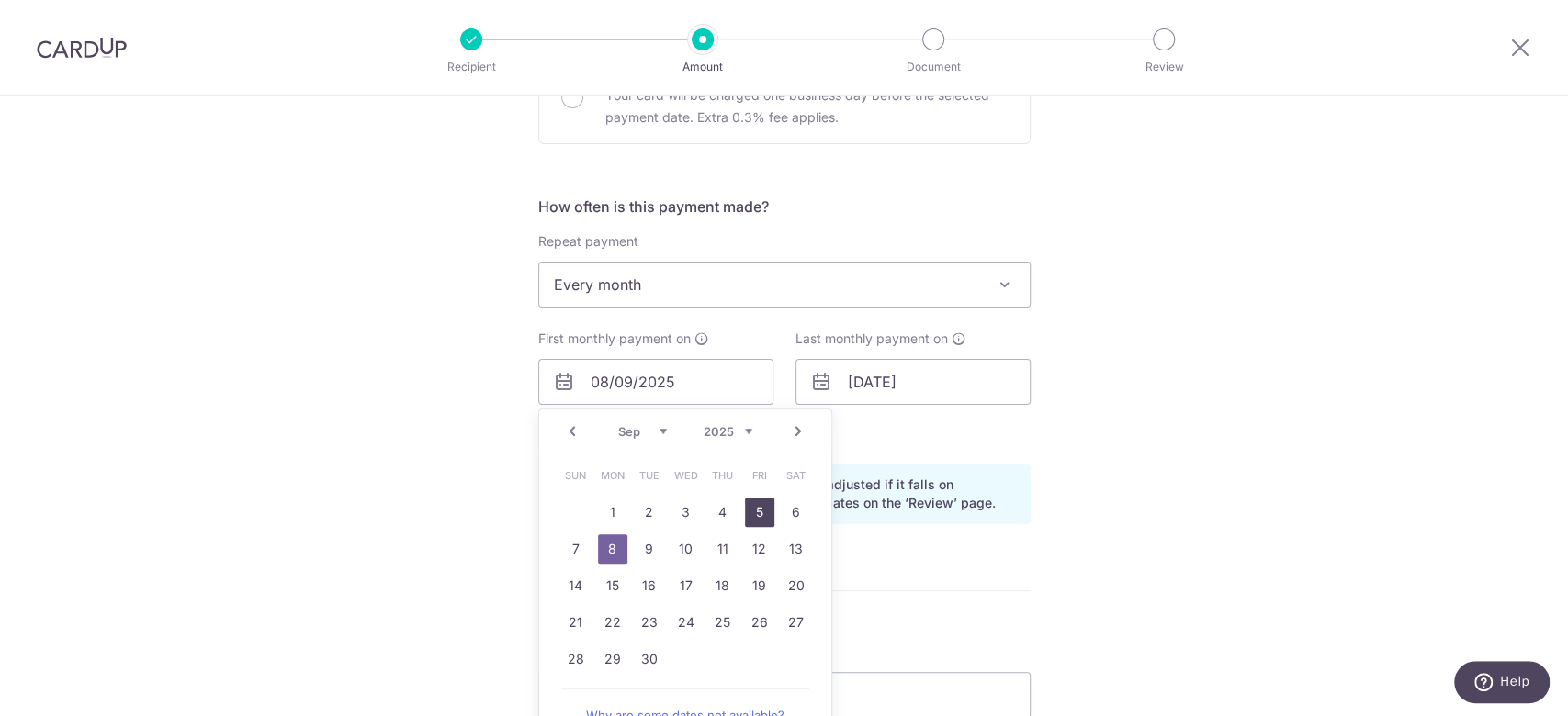 click on "5" at bounding box center (760, 512) 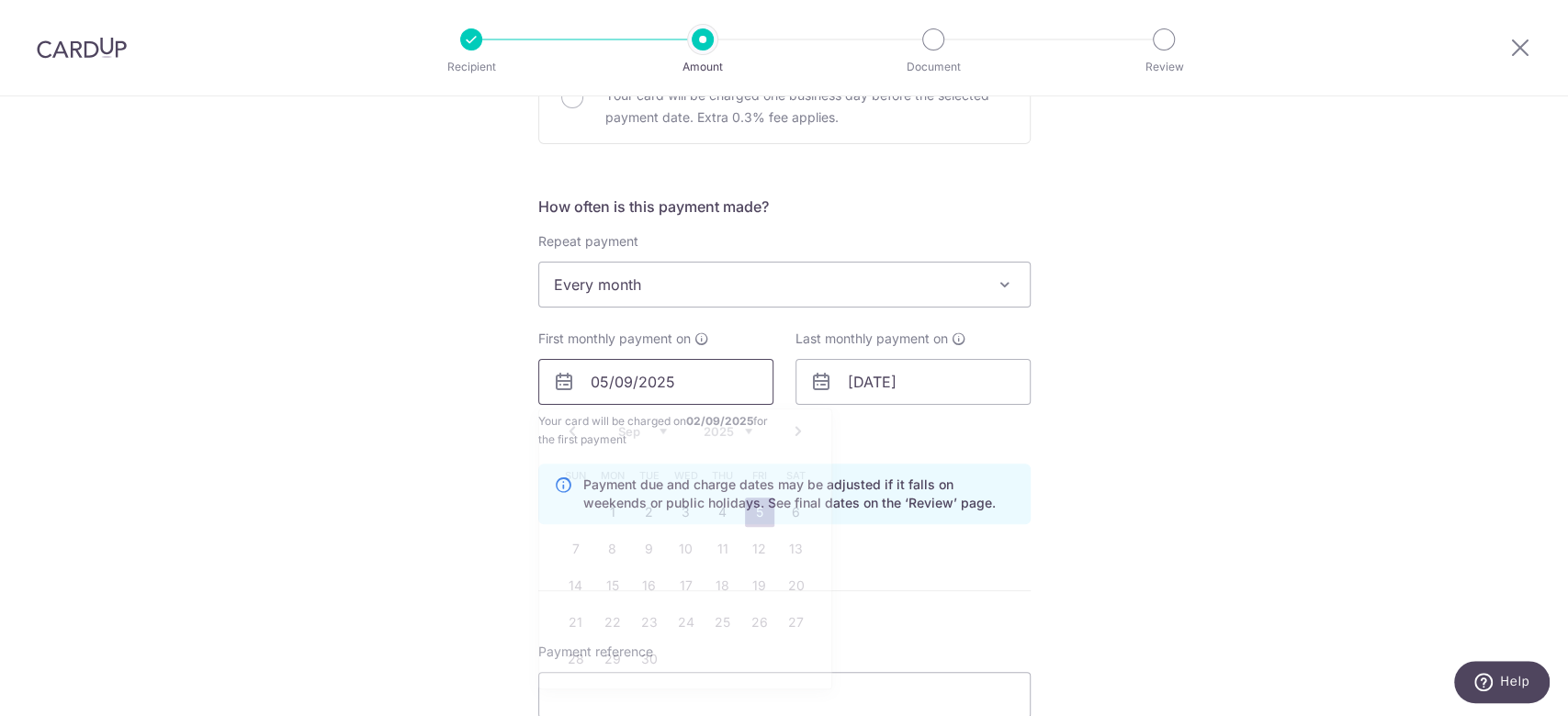 click on "05/09/2025" at bounding box center [656, 382] 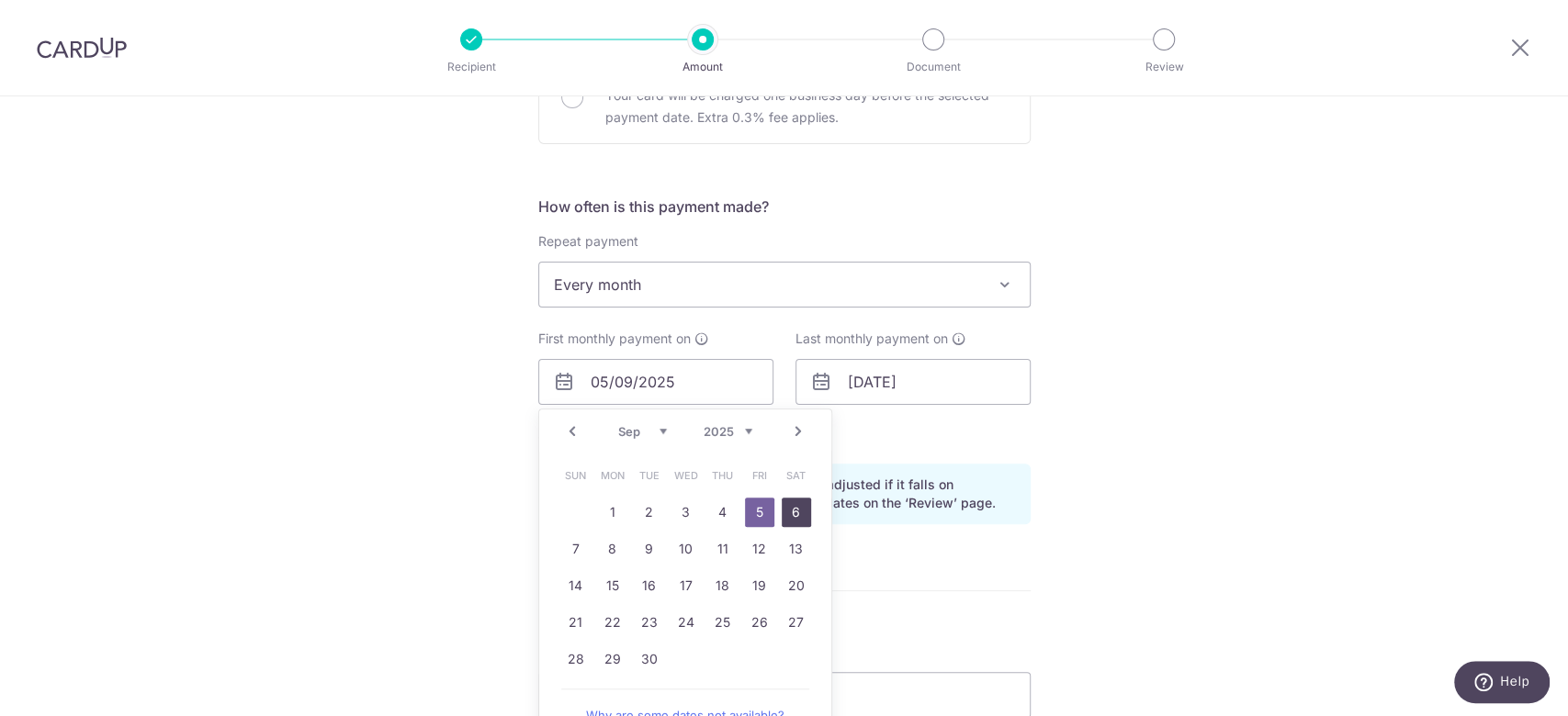 click on "6" at bounding box center [796, 512] 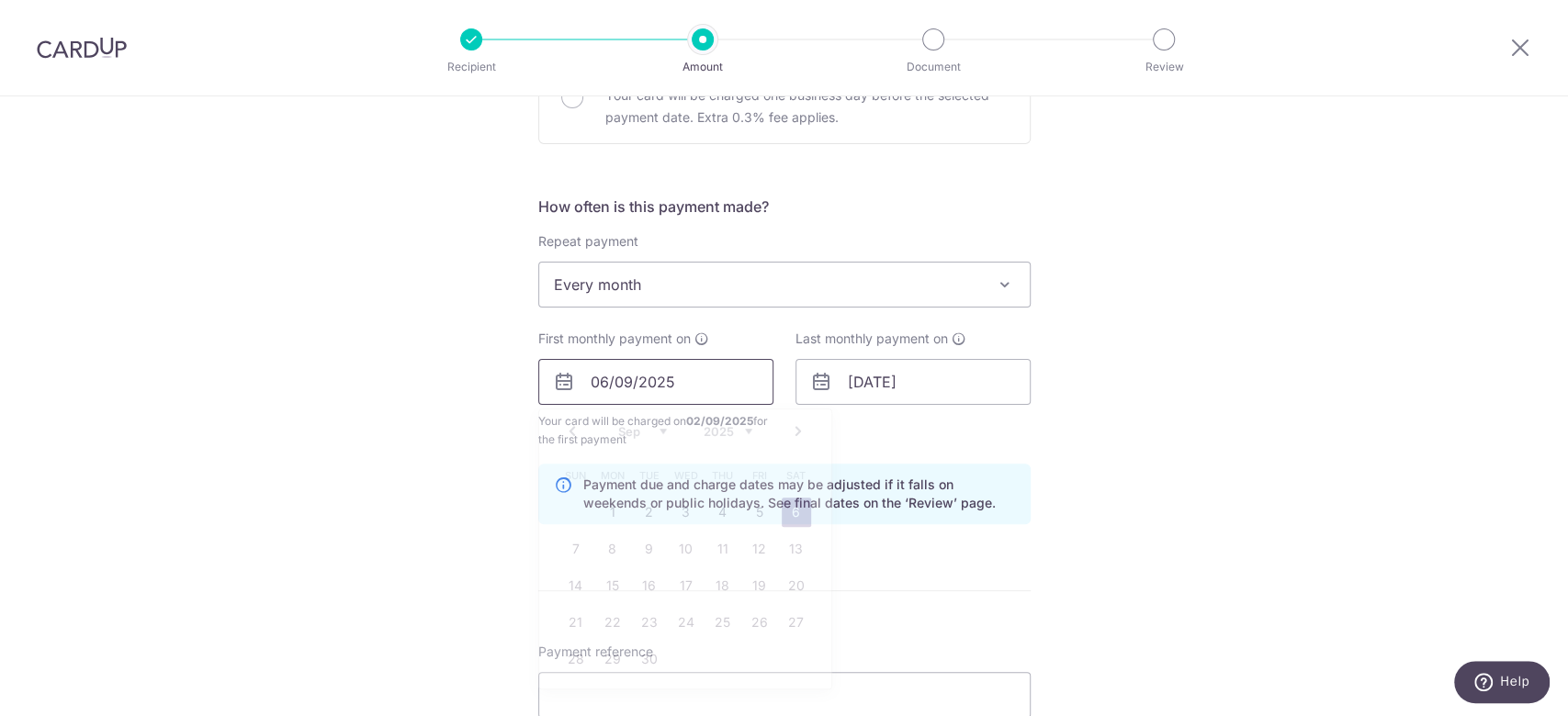 click on "06/09/2025" at bounding box center (656, 382) 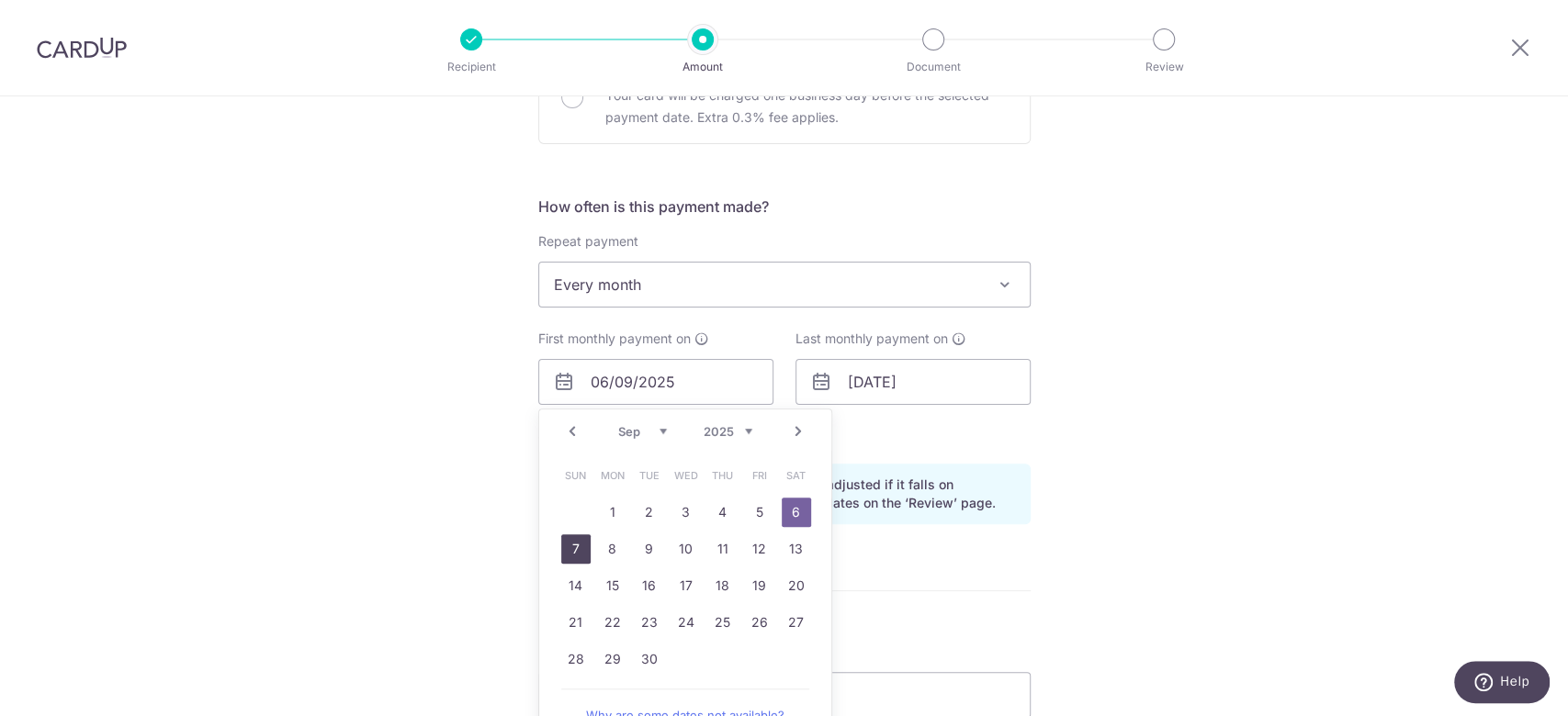 click on "7" at bounding box center [576, 549] 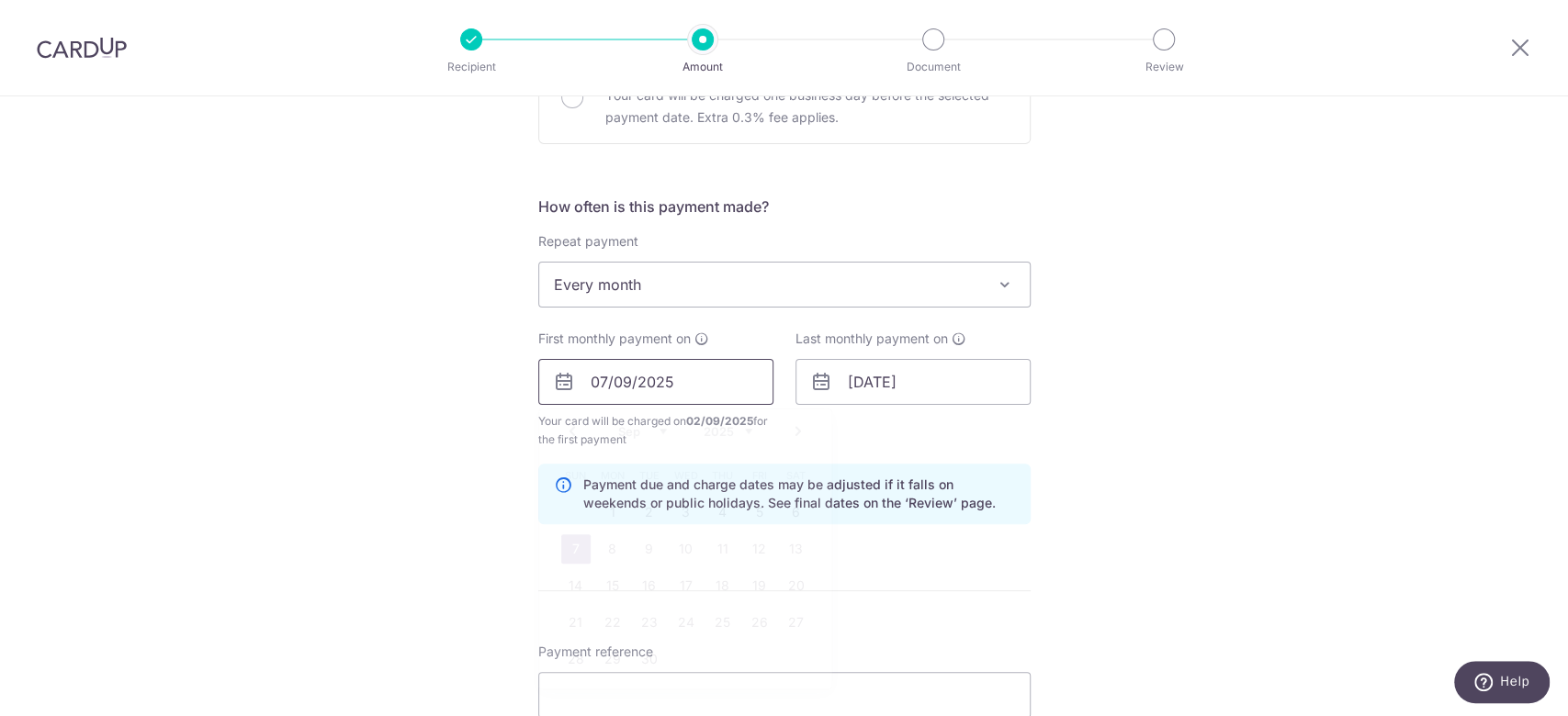 click on "07/09/2025" at bounding box center (656, 382) 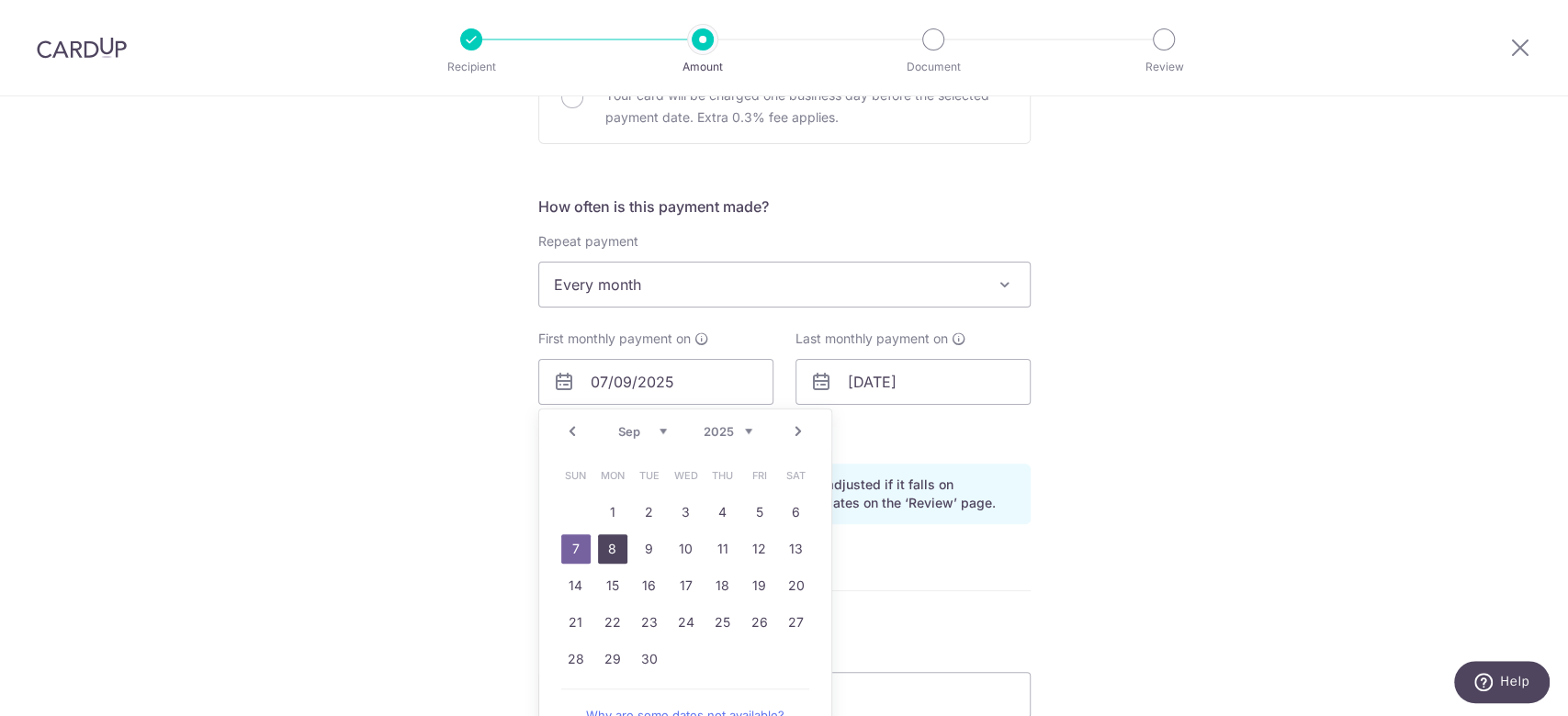 click on "8" at bounding box center (613, 549) 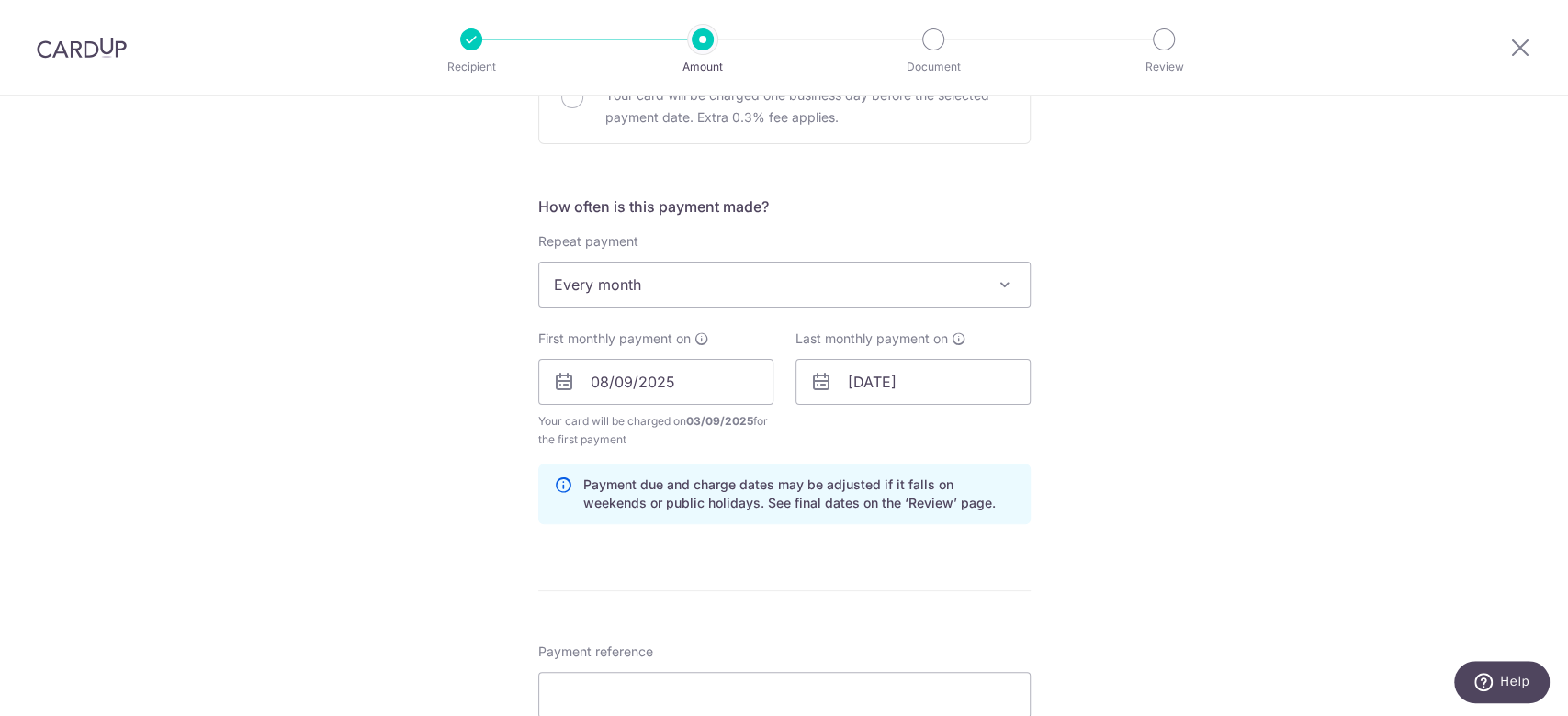 click on "Tell us more about your payment
Enter payment amount
SGD
491.00
491.00
Card added successfully
Select Card
**** 7541
Add credit card
Your Cards
**** 2998
**** 0000
**** 9407
**** 1687
**** 2019
**** 4254
**** 0003
**** 1978
**** 2188
**** 7541" at bounding box center (784, 362) 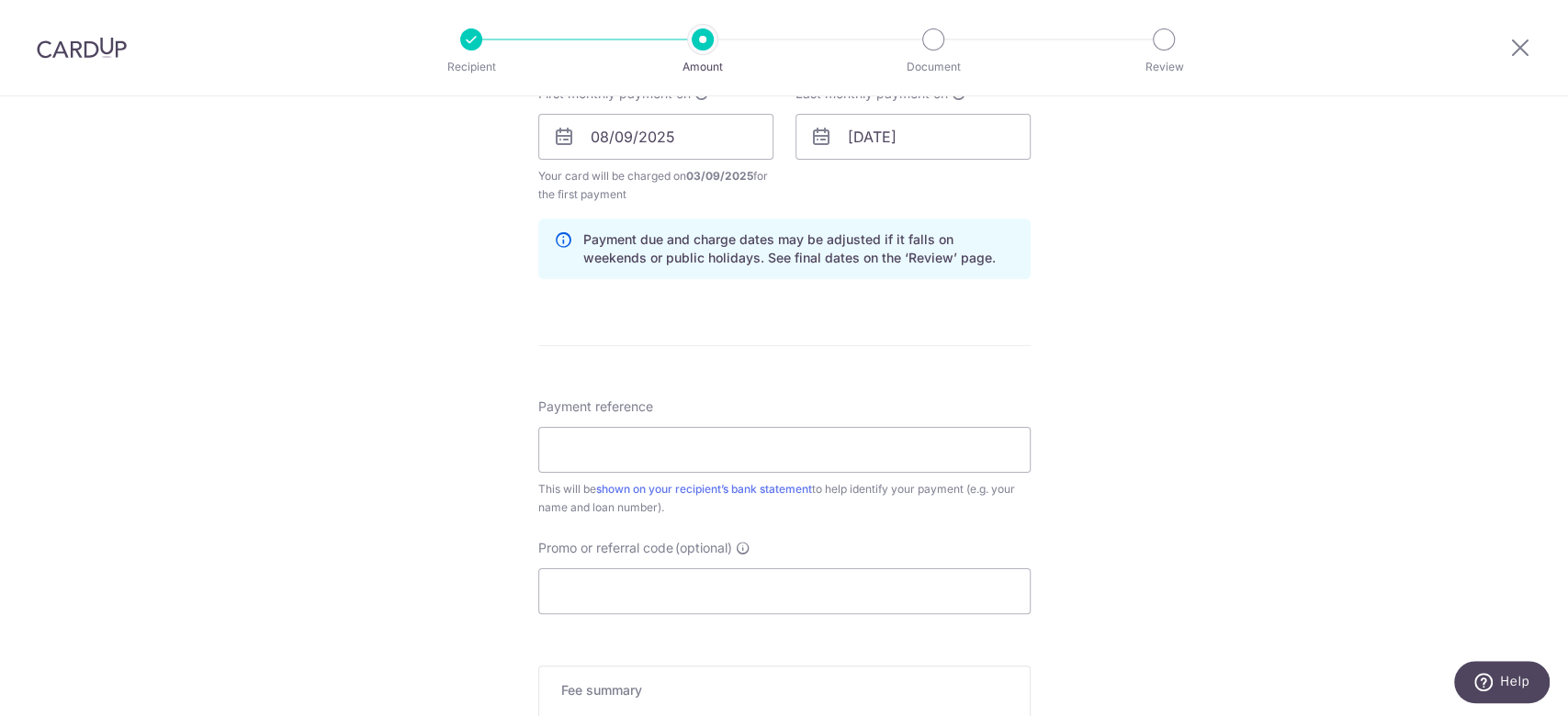 scroll, scrollTop: 1102, scrollLeft: 0, axis: vertical 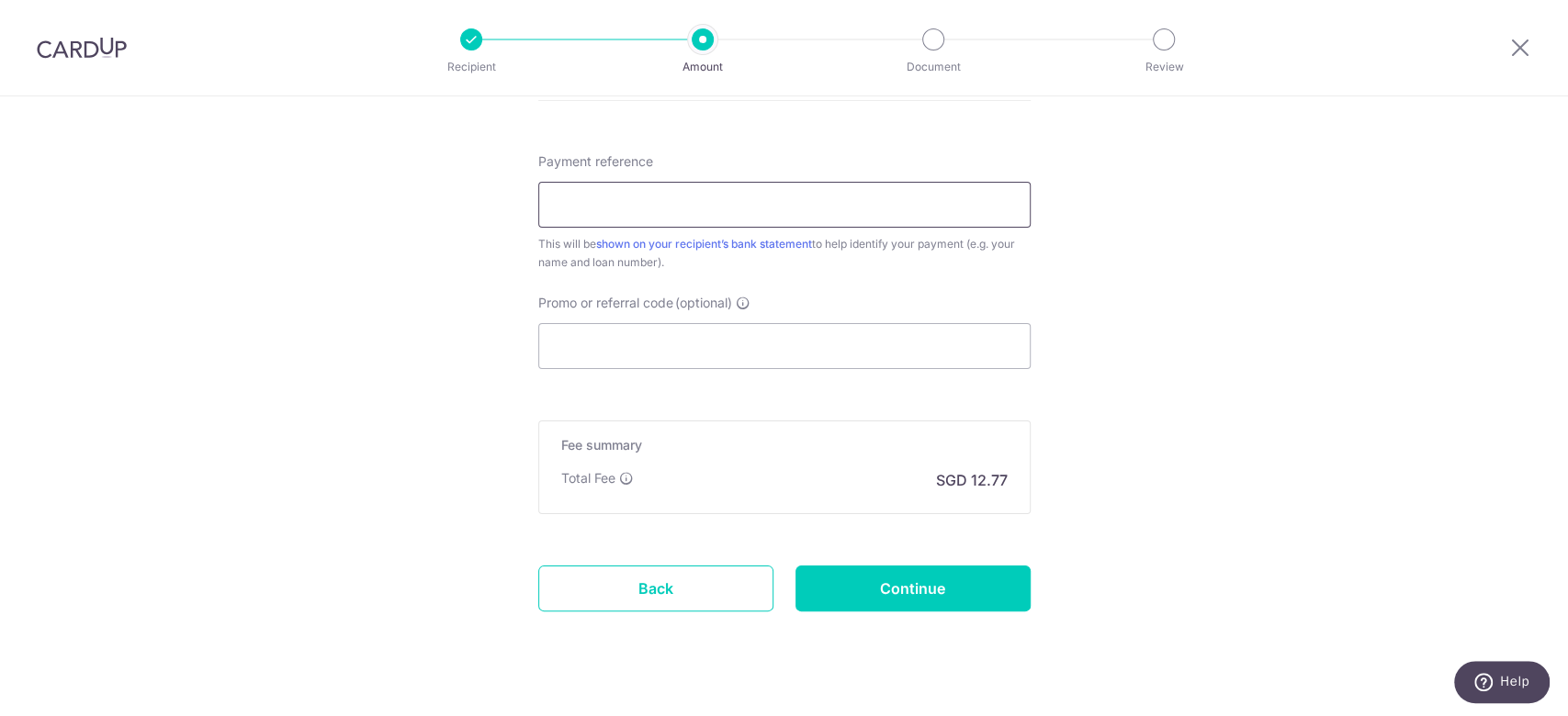 click on "Payment reference" at bounding box center [784, 205] 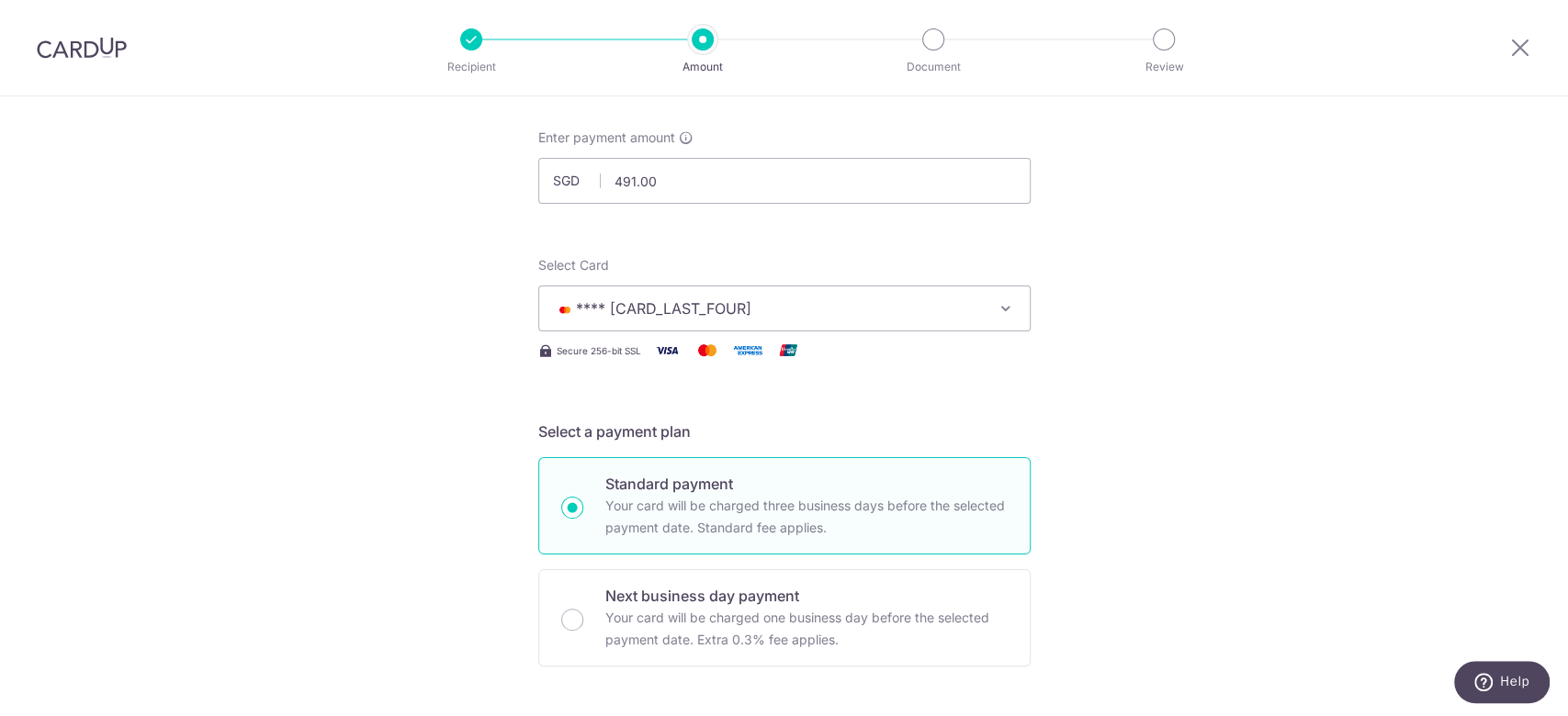 scroll, scrollTop: 122, scrollLeft: 0, axis: vertical 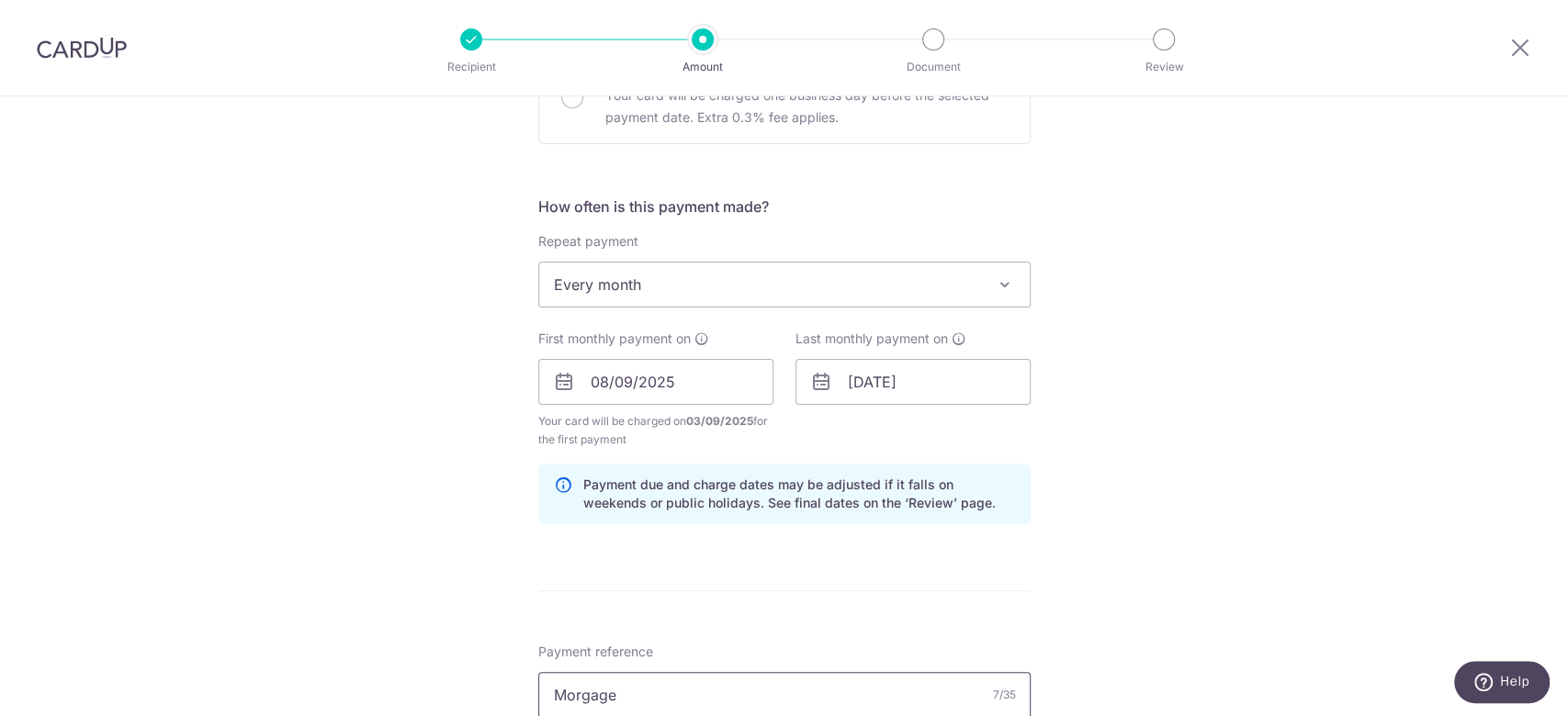 click on "Morgage" at bounding box center (784, 695) 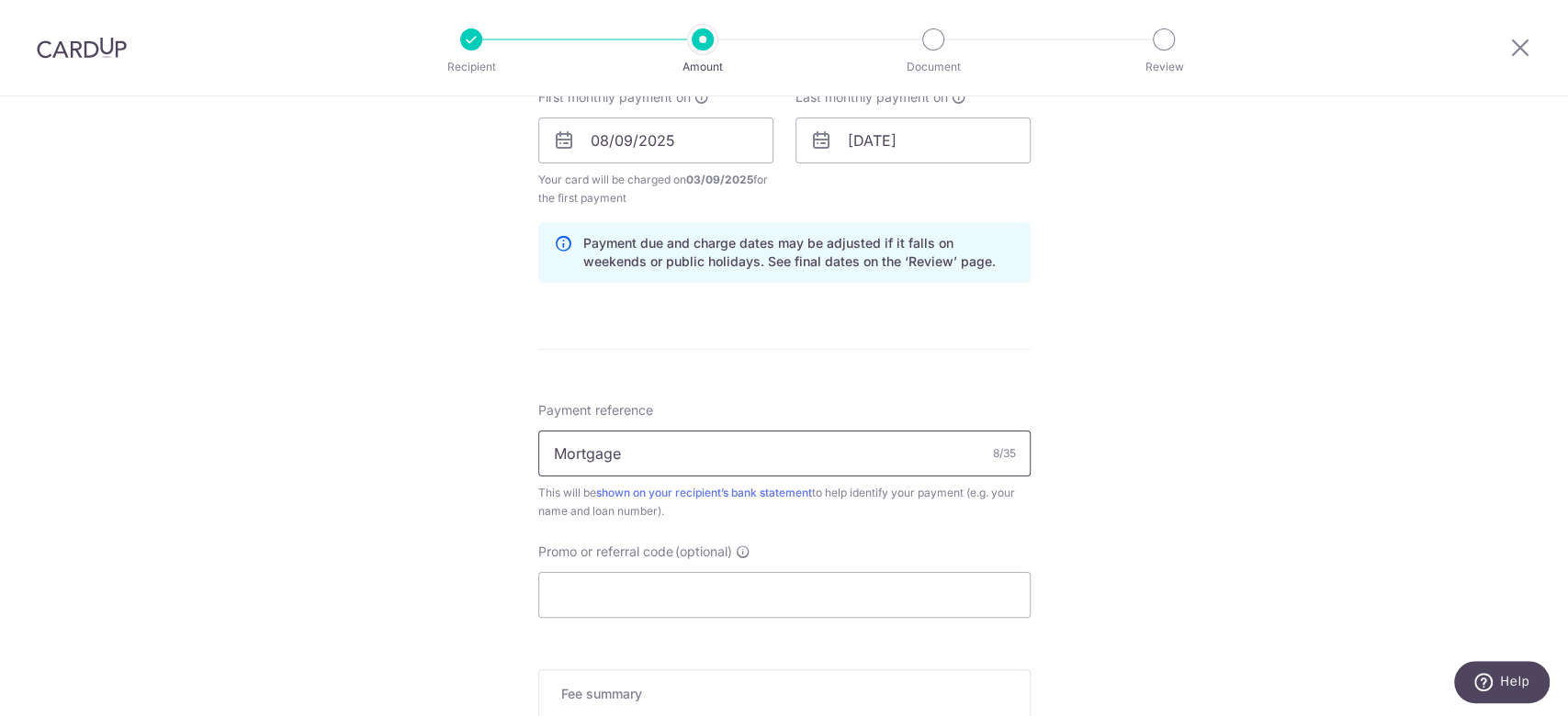 scroll, scrollTop: 856, scrollLeft: 0, axis: vertical 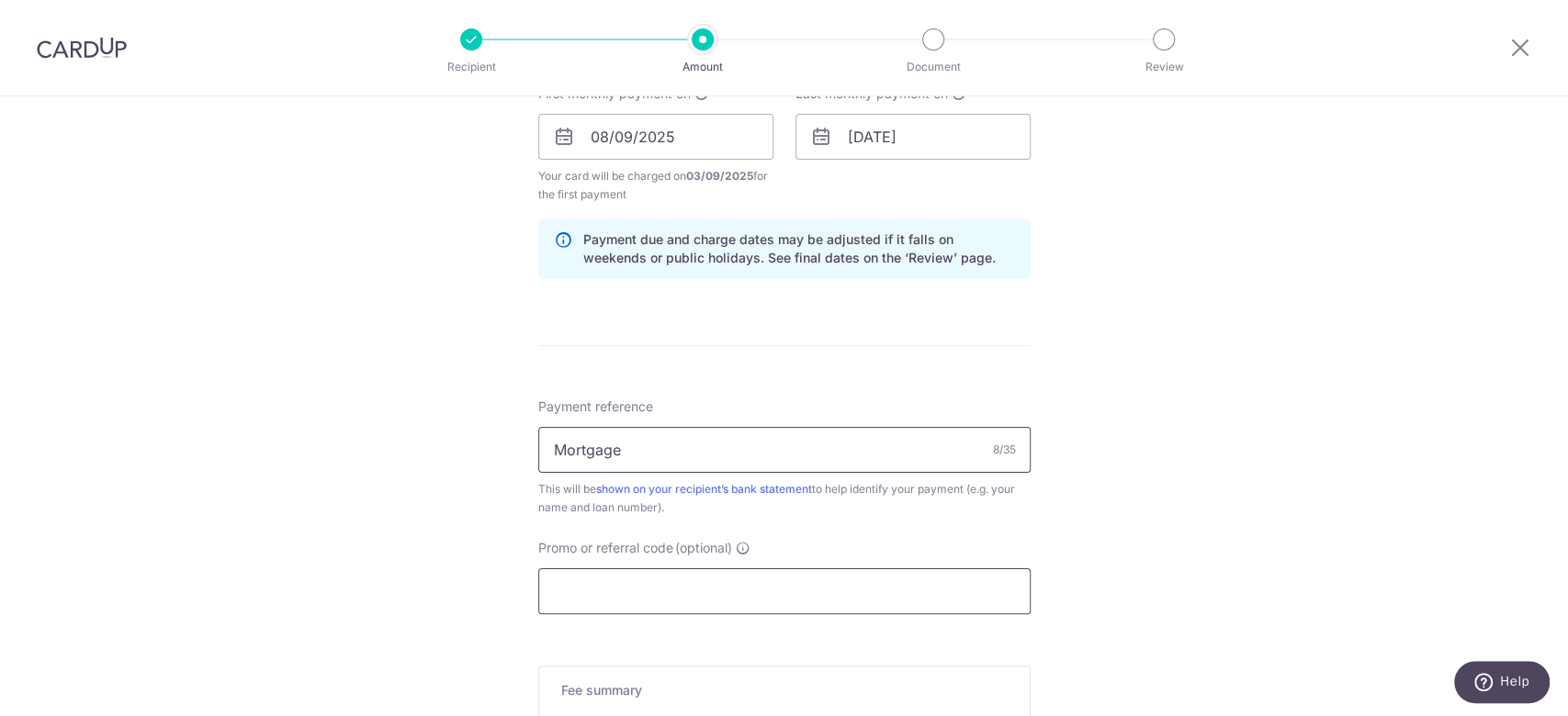 type on "Mortgage" 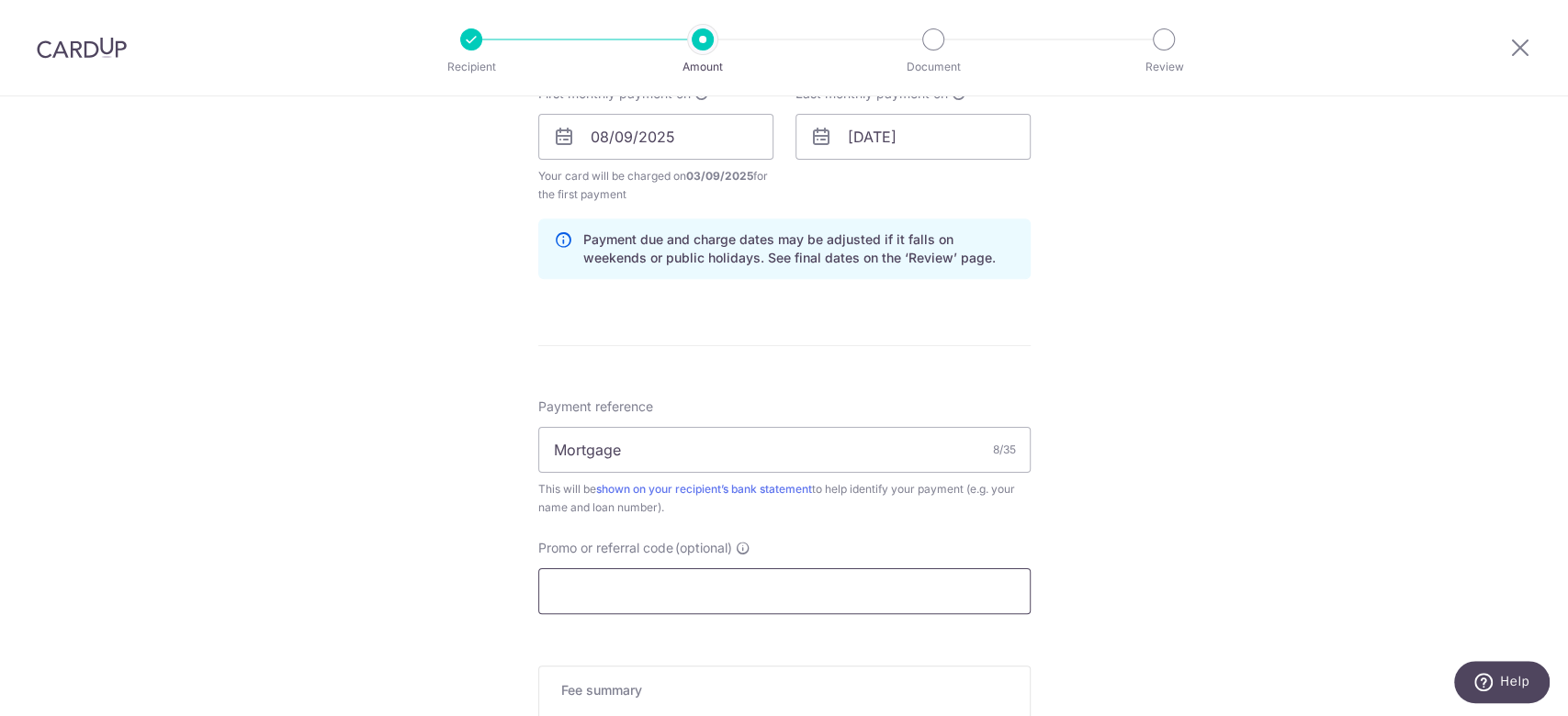 click on "Promo or referral code
(optional)" at bounding box center (784, 591) 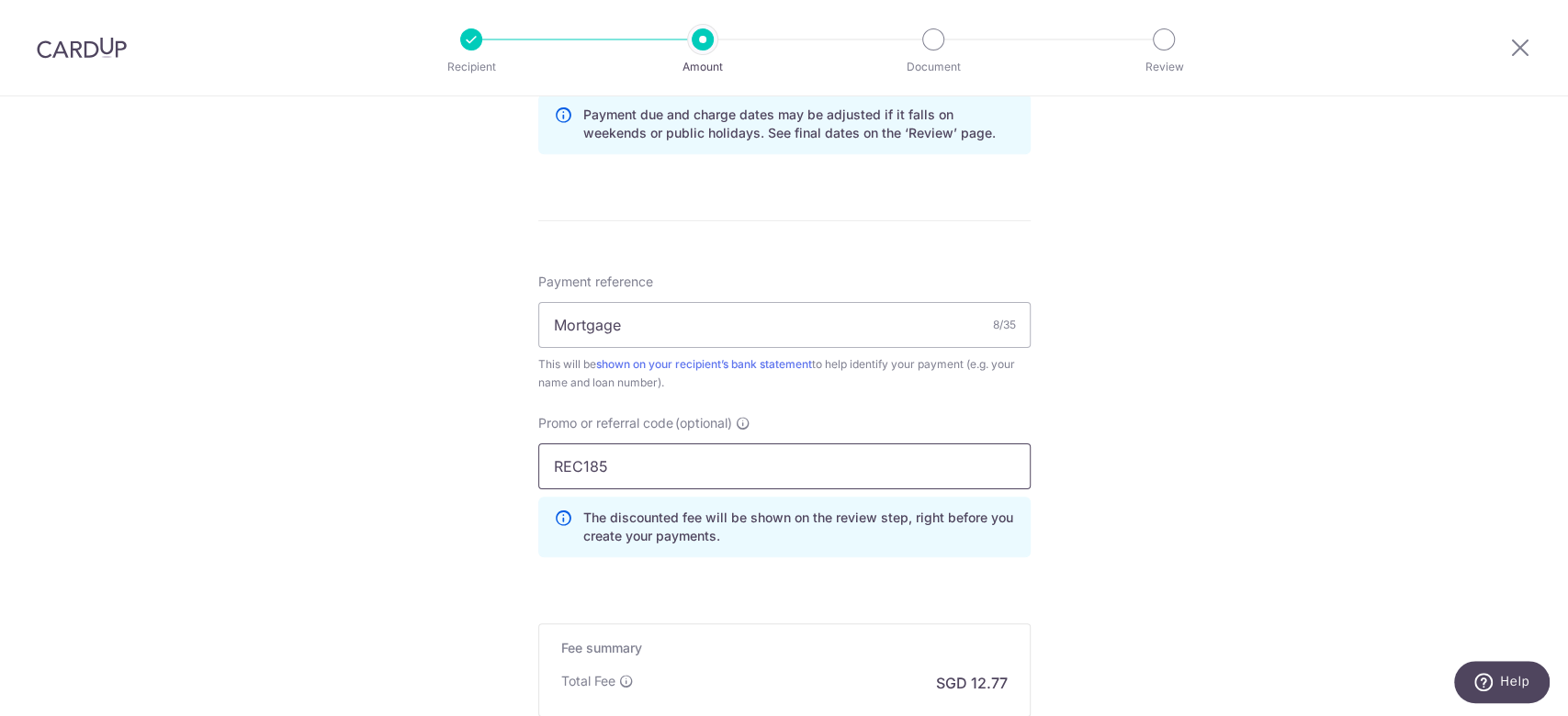 scroll, scrollTop: 1102, scrollLeft: 0, axis: vertical 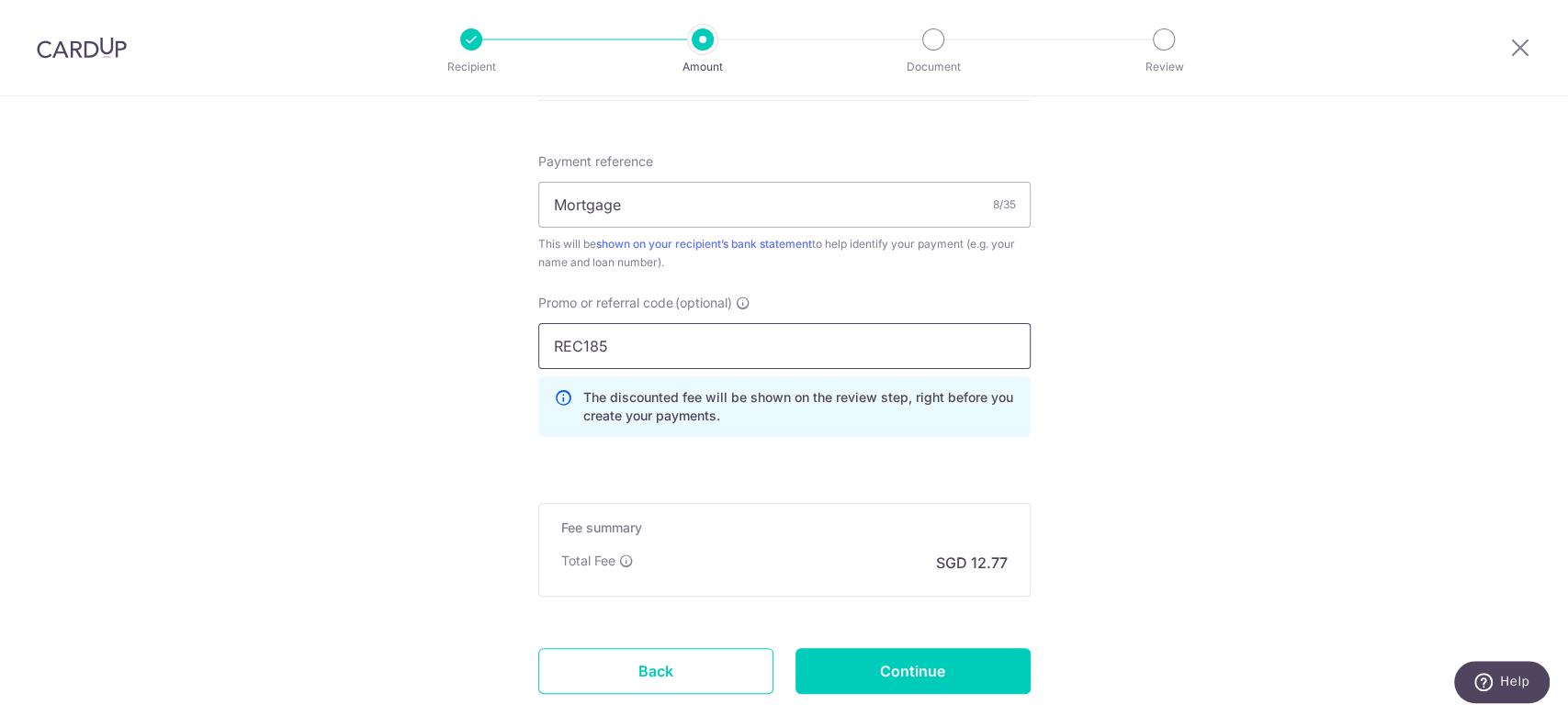type on "REC185" 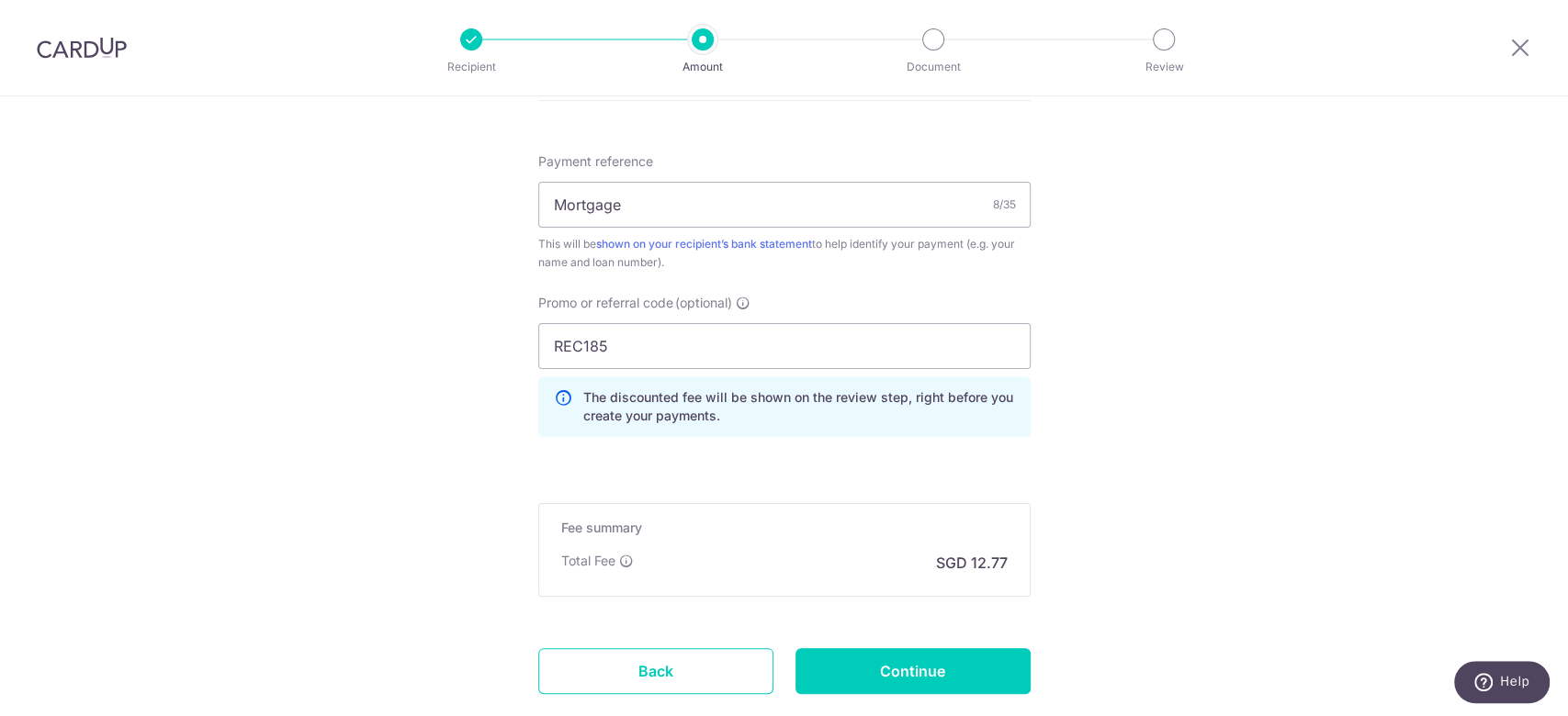 click on "Tell us more about your payment
Enter payment amount
SGD
491.00
491.00
Card added successfully
Select Card
**** 7541
Add credit card
Your Cards
**** 2998
**** 0000
**** 9407
**** 1687
**** 2019
**** 4254
**** 0003
**** 1978
**** 2188
**** 7541" at bounding box center (784, -87) 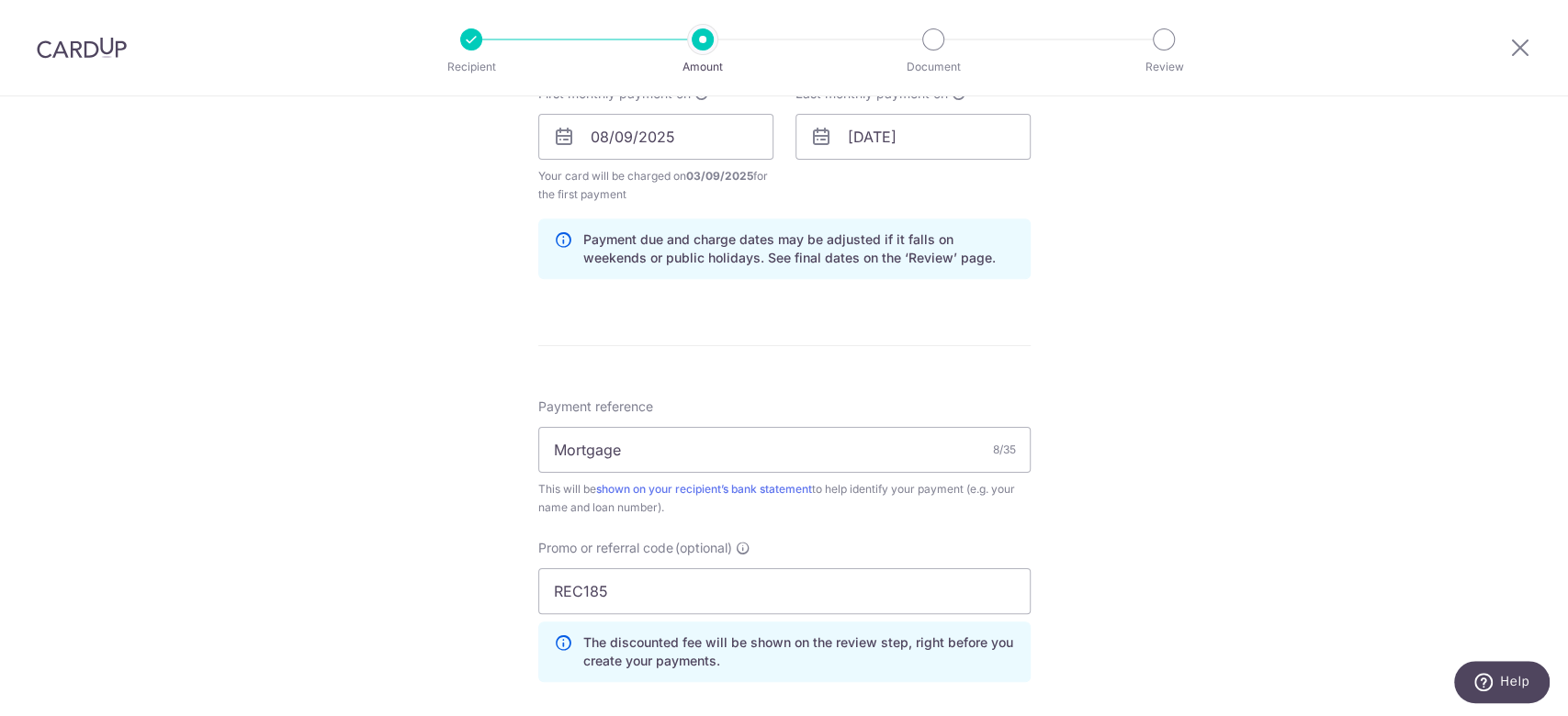 scroll, scrollTop: 1102, scrollLeft: 0, axis: vertical 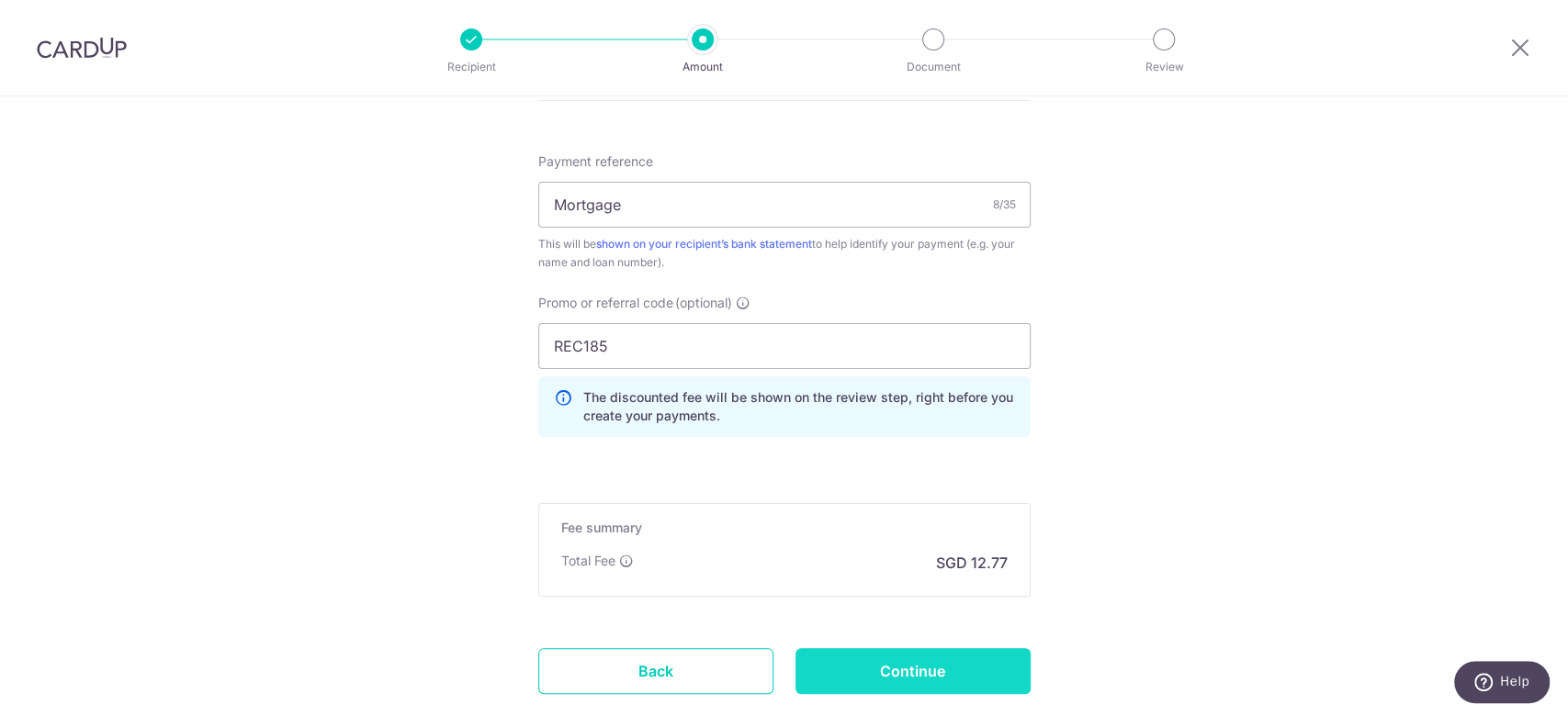 click on "Continue" at bounding box center (913, 671) 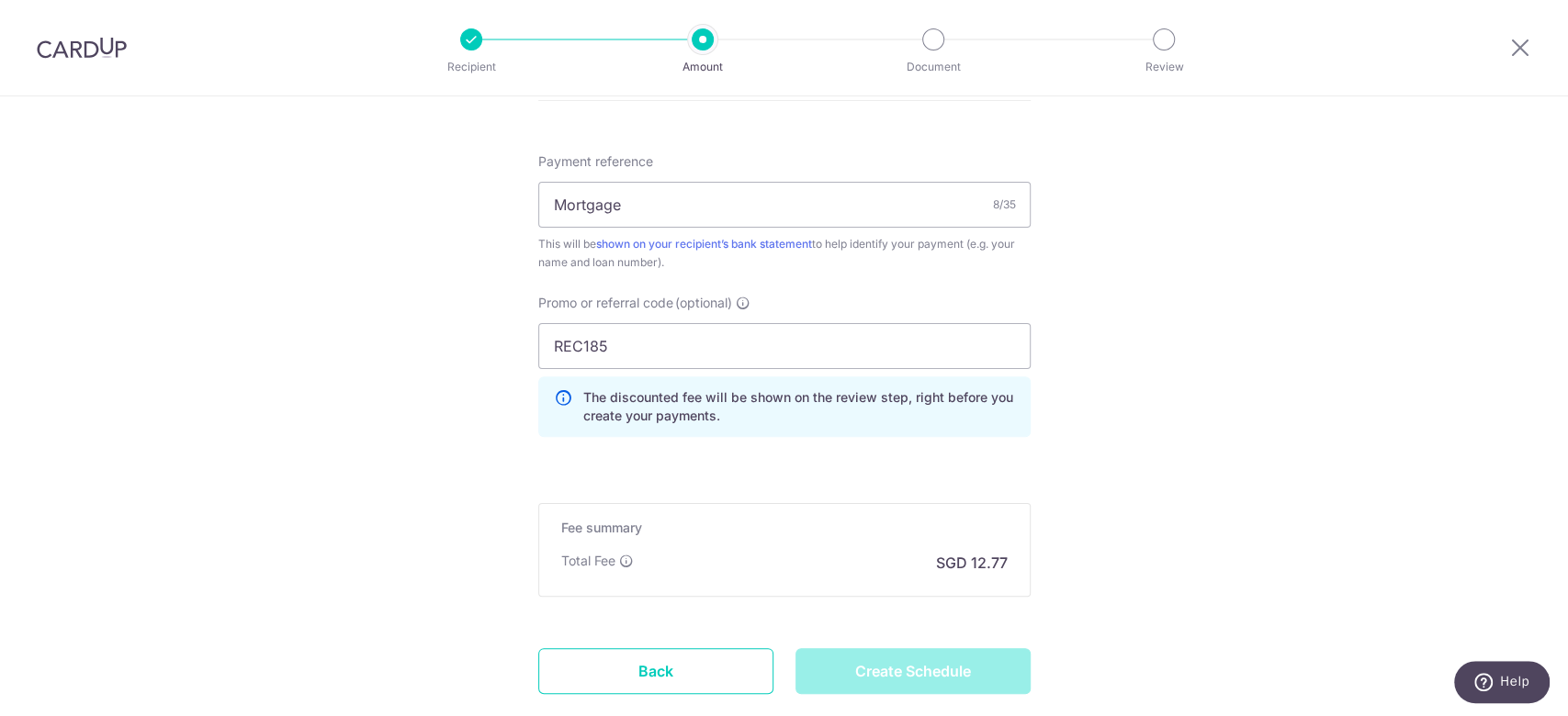 type on "Create Schedule" 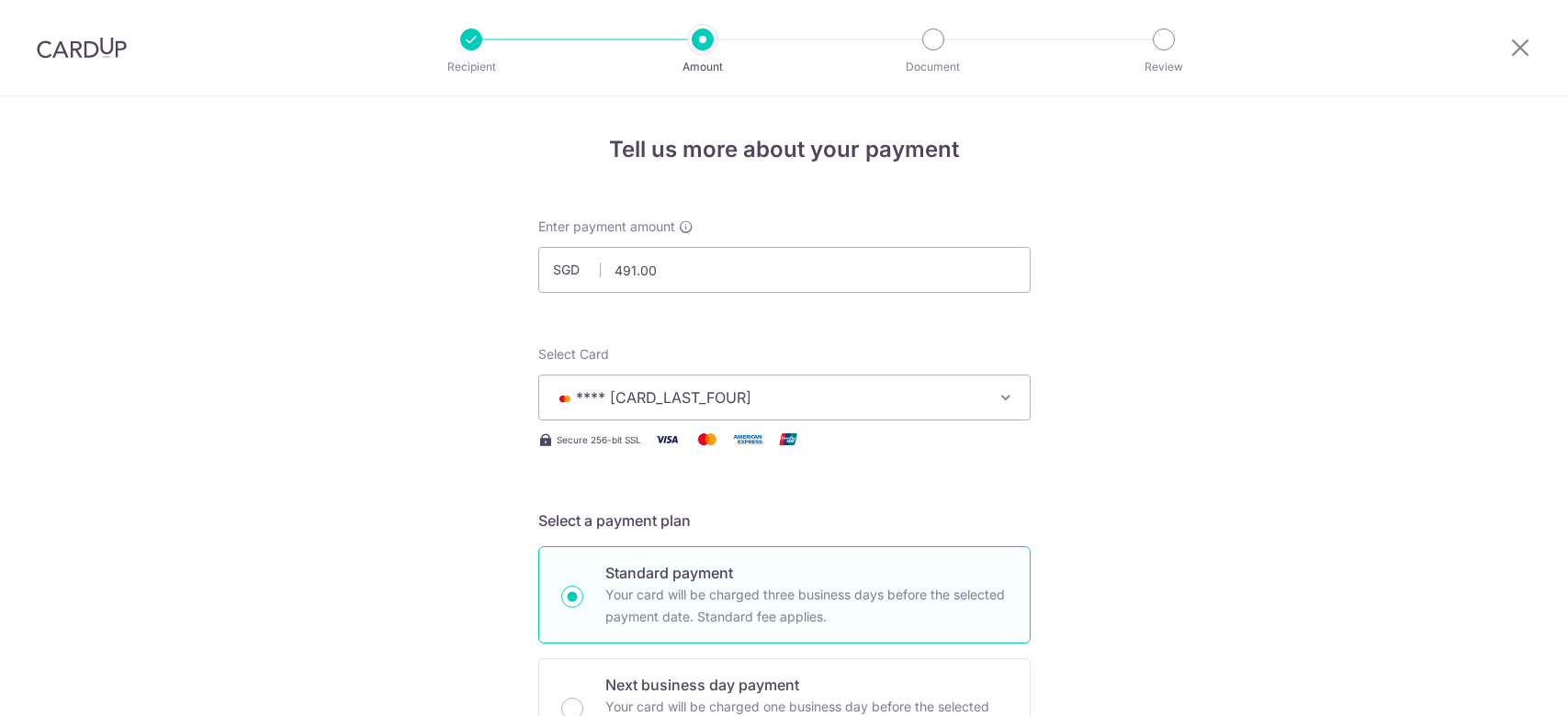 scroll, scrollTop: 0, scrollLeft: 0, axis: both 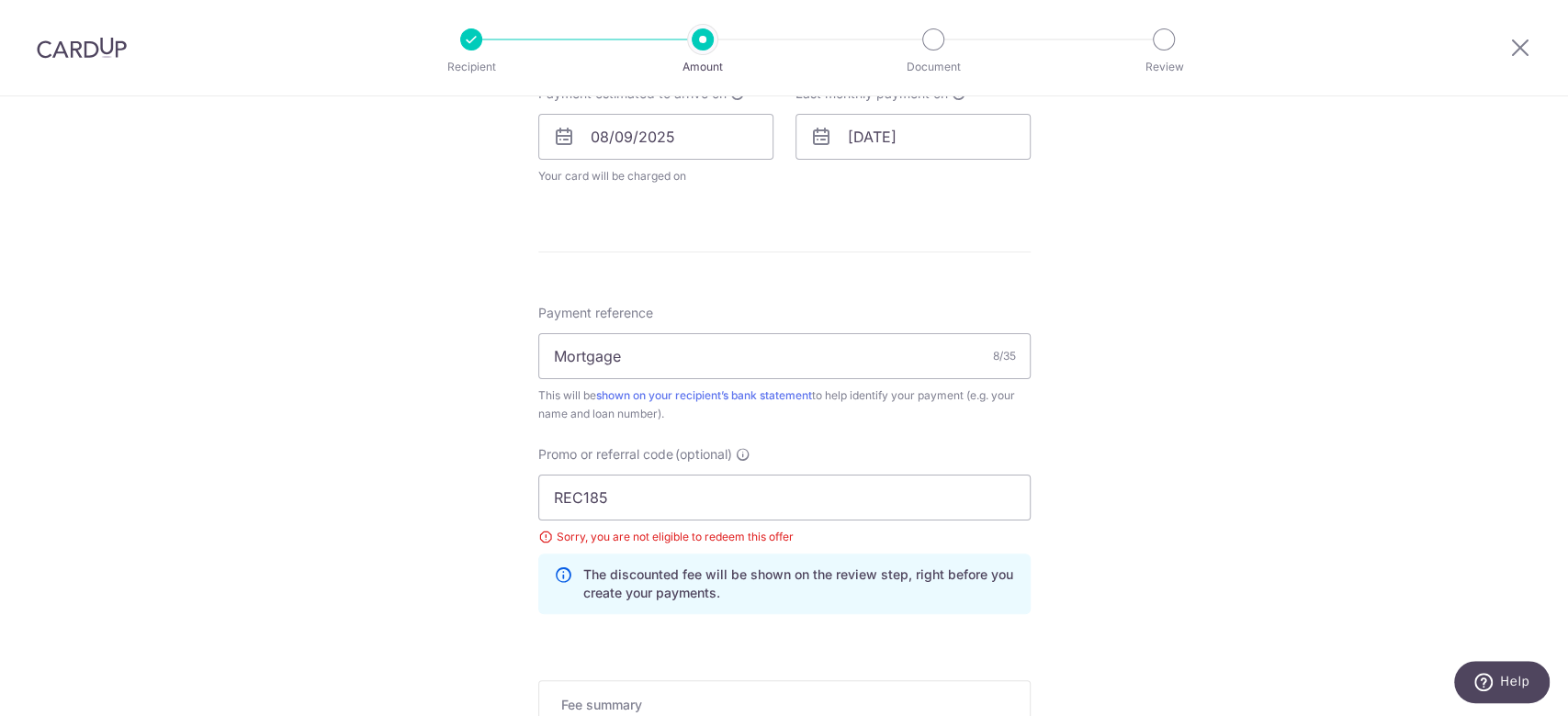 click on "Tell us more about your payment
Enter payment amount
SGD
491.00
491.00
Select Card
**** [CARD_LAST_FOUR]
Add credit card
Your Cards
**** [CARD_LAST_FOUR]
**** [CARD_LAST_FOUR]
**** [CARD_LAST_FOUR]
**** [CARD_LAST_FOUR]
**** [CARD_LAST_FOUR]
**** [CARD_LAST_FOUR]
**** [CARD_LAST_FOUR]
**** [CARD_LAST_FOUR]
**** [CARD_LAST_FOUR]
**** [CARD_LAST_FOUR]" at bounding box center (784, 124) 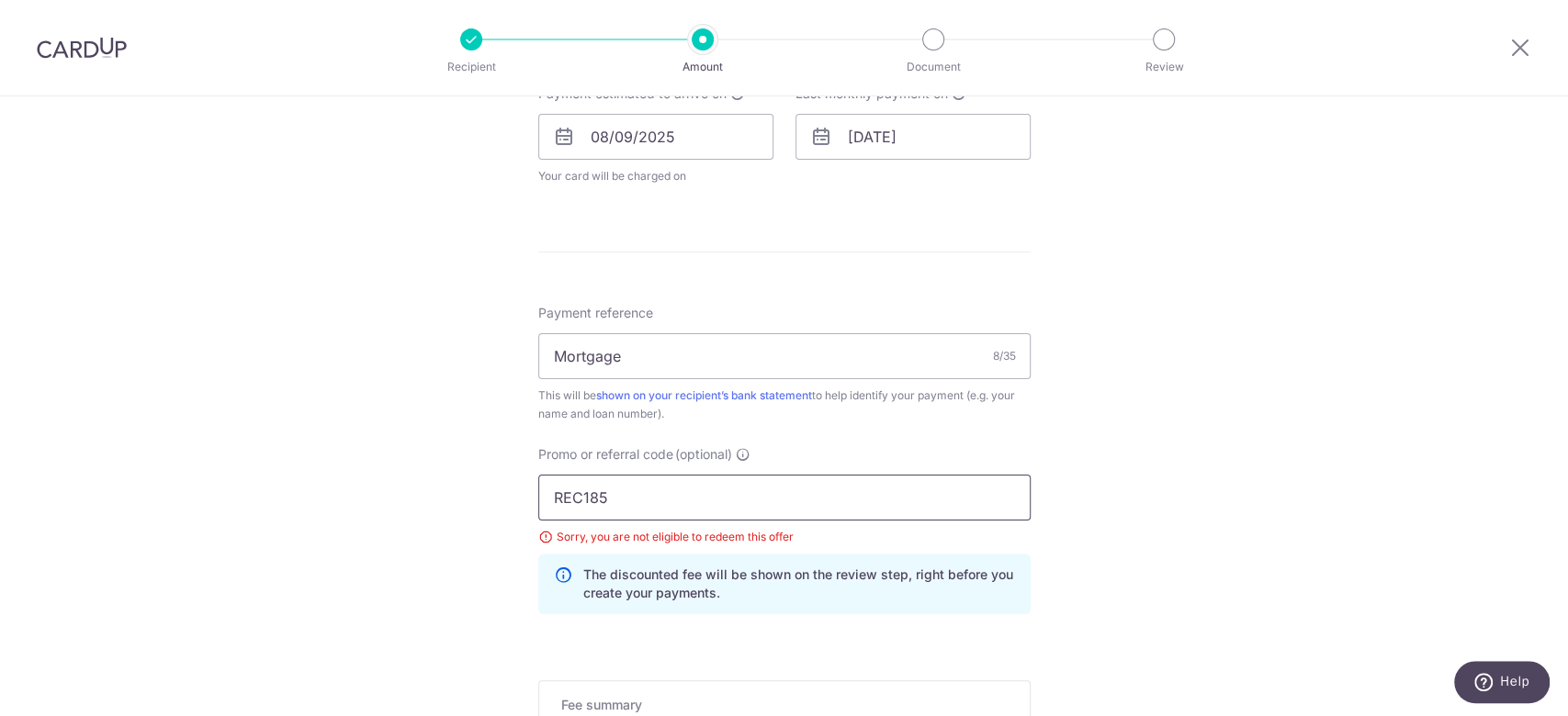 drag, startPoint x: 631, startPoint y: 497, endPoint x: 327, endPoint y: 450, distance: 307.61177 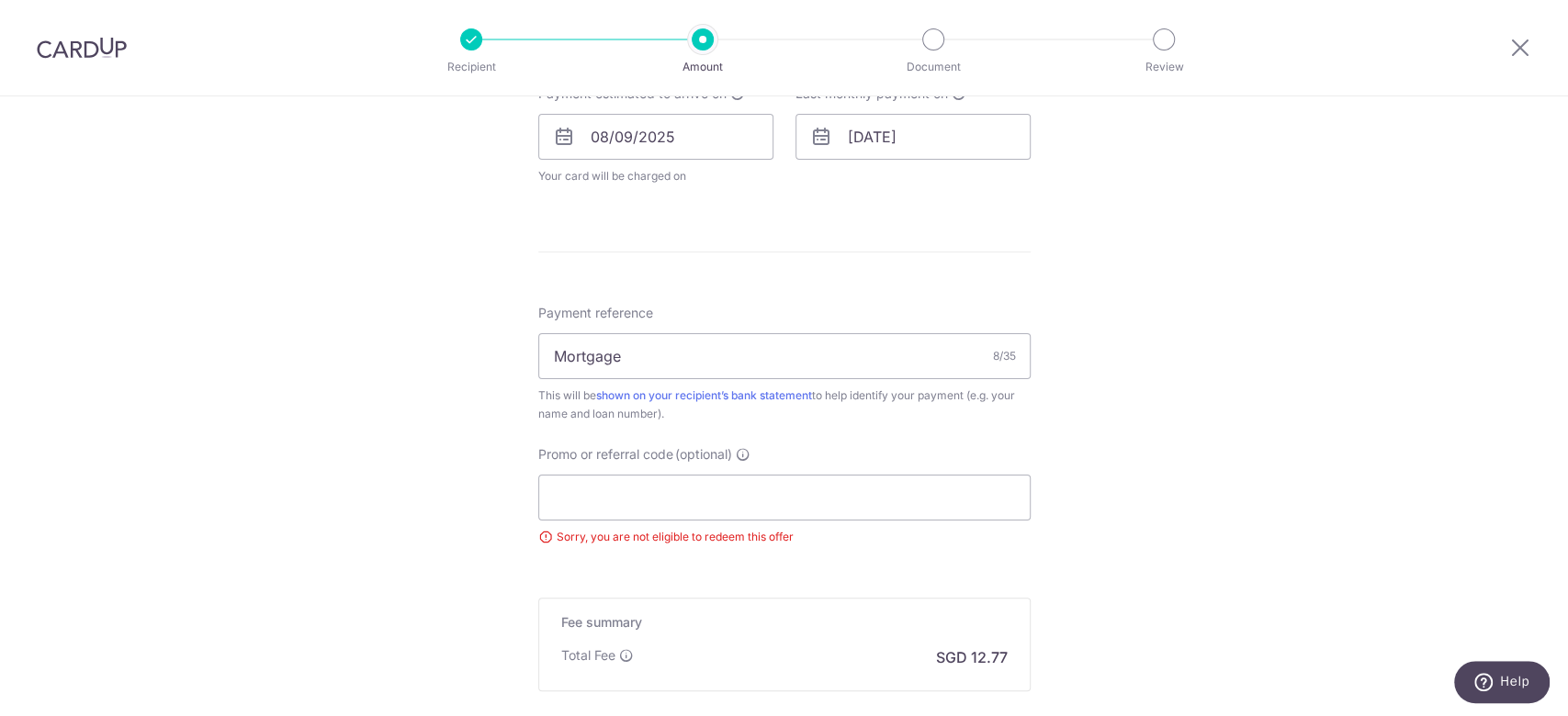 click on "Tell us more about your payment
Enter payment amount
SGD
491.00
491.00
Select Card
**** [CARD_LAST_FOUR]
Add credit card
Your Cards
**** [CARD_LAST_FOUR]
**** [CARD_LAST_FOUR]
**** [CARD_LAST_FOUR]
**** [CARD_LAST_FOUR]
**** [CARD_LAST_FOUR]
**** [CARD_LAST_FOUR]
**** [CARD_LAST_FOUR]
**** [CARD_LAST_FOUR]
**** [CARD_LAST_FOUR]
**** [CARD_LAST_FOUR]" at bounding box center (784, 83) 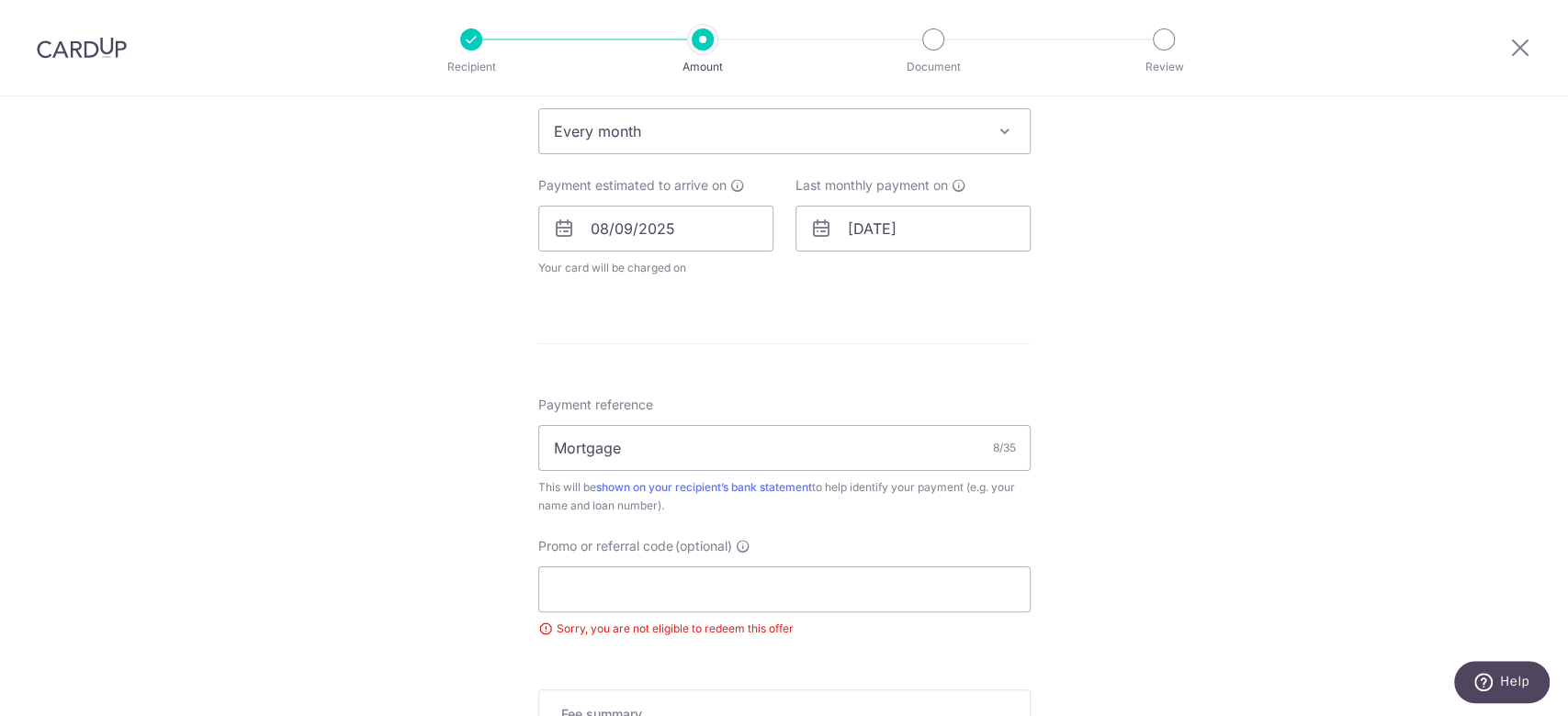 scroll, scrollTop: 856, scrollLeft: 0, axis: vertical 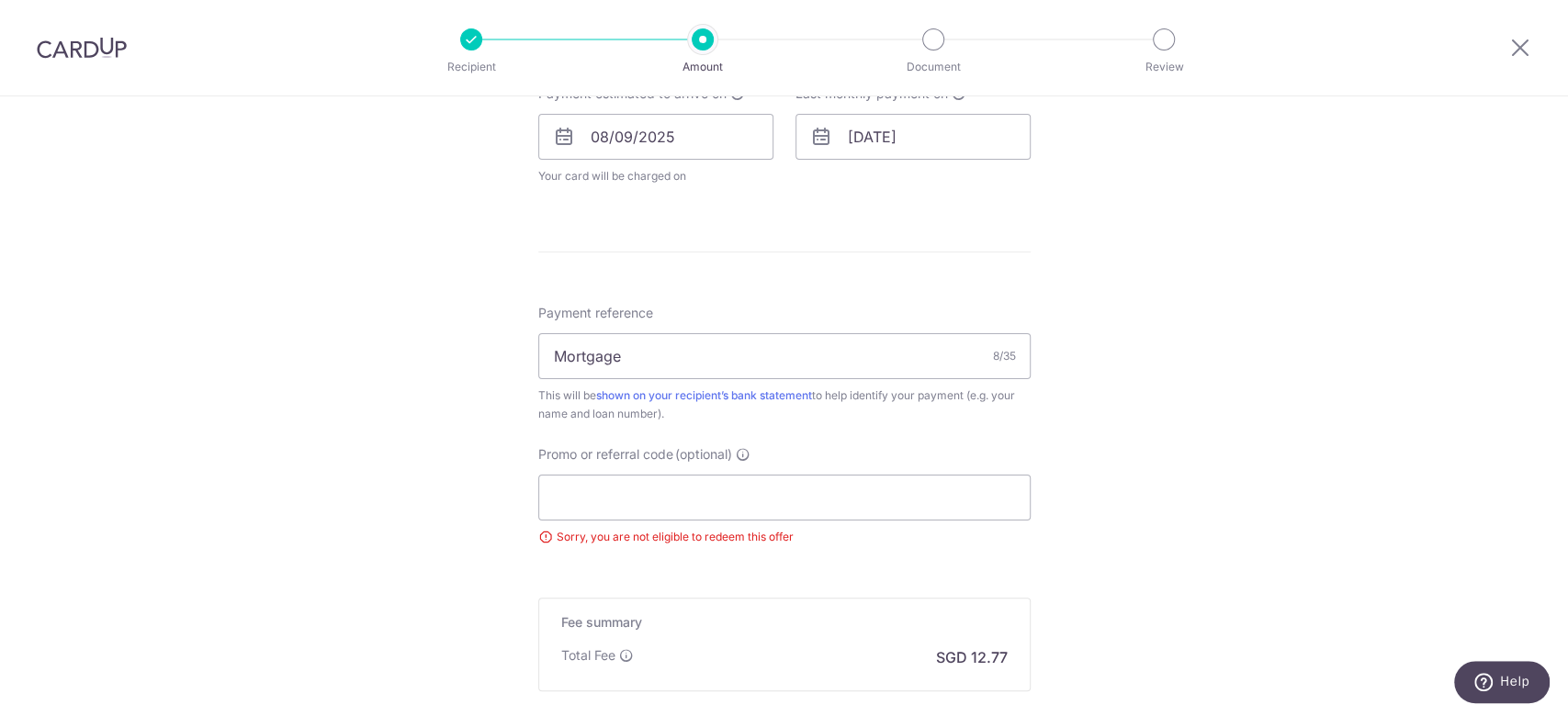 click on "Tell us more about your payment
Enter payment amount
SGD
491.00
491.00
Select Card
**** [CARD_LAST_FOUR]
Add credit card
Your Cards
**** [CARD_LAST_FOUR]
**** [CARD_LAST_FOUR]
**** [CARD_LAST_FOUR]
**** [CARD_LAST_FOUR]
**** [CARD_LAST_FOUR]
**** [CARD_LAST_FOUR]
**** [CARD_LAST_FOUR]
**** [CARD_LAST_FOUR]
**** [CARD_LAST_FOUR]
**** [CARD_LAST_FOUR]" at bounding box center [784, 83] 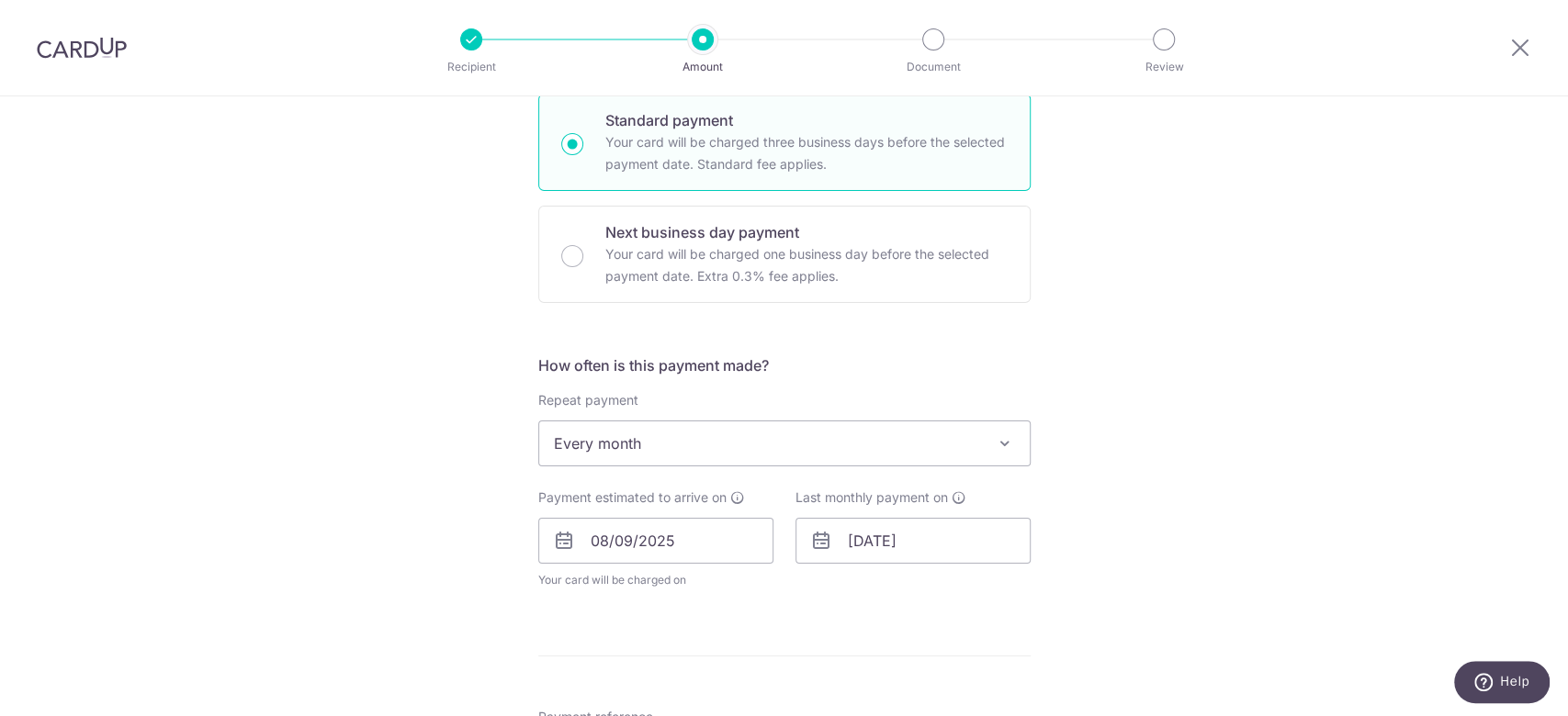 scroll, scrollTop: 820, scrollLeft: 0, axis: vertical 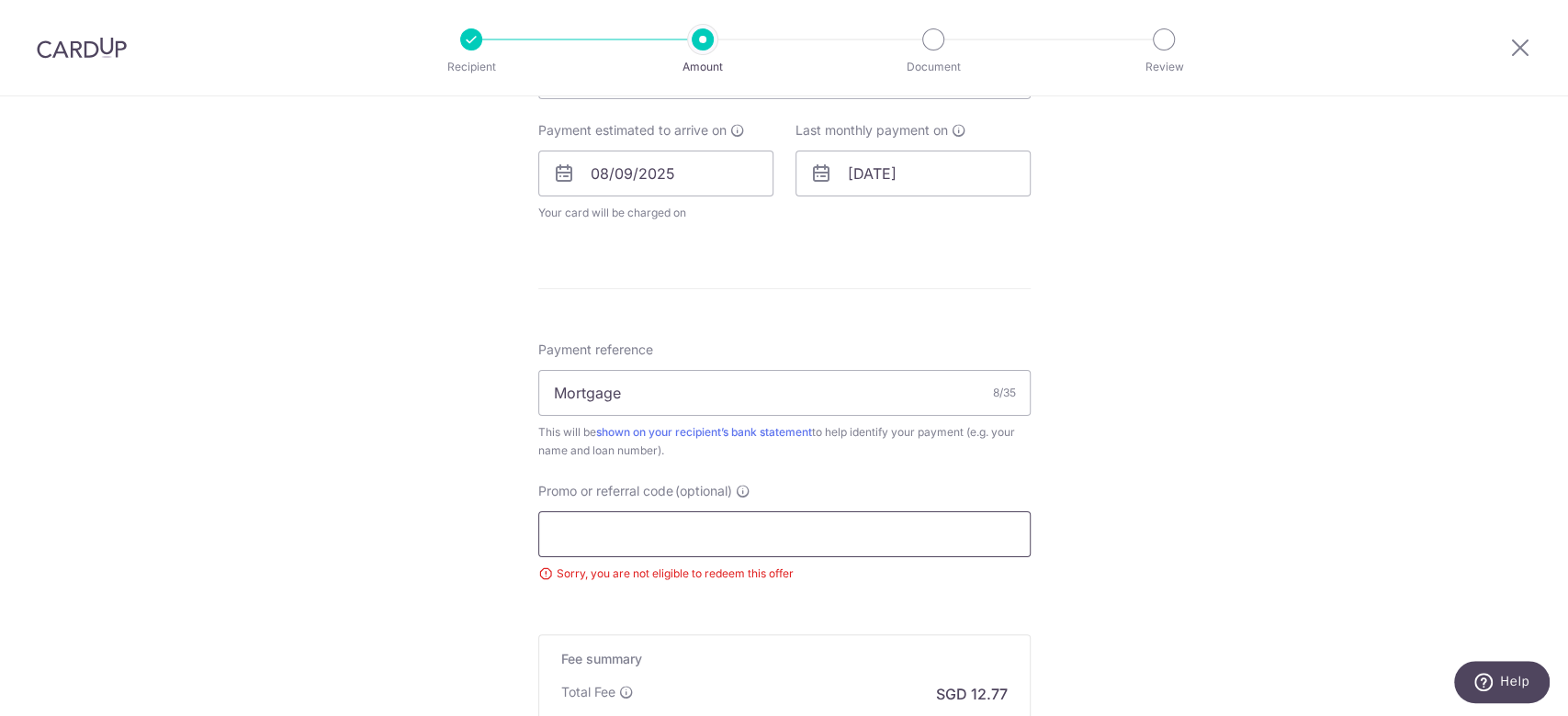 click on "Promo or referral code
(optional)" at bounding box center (784, 534) 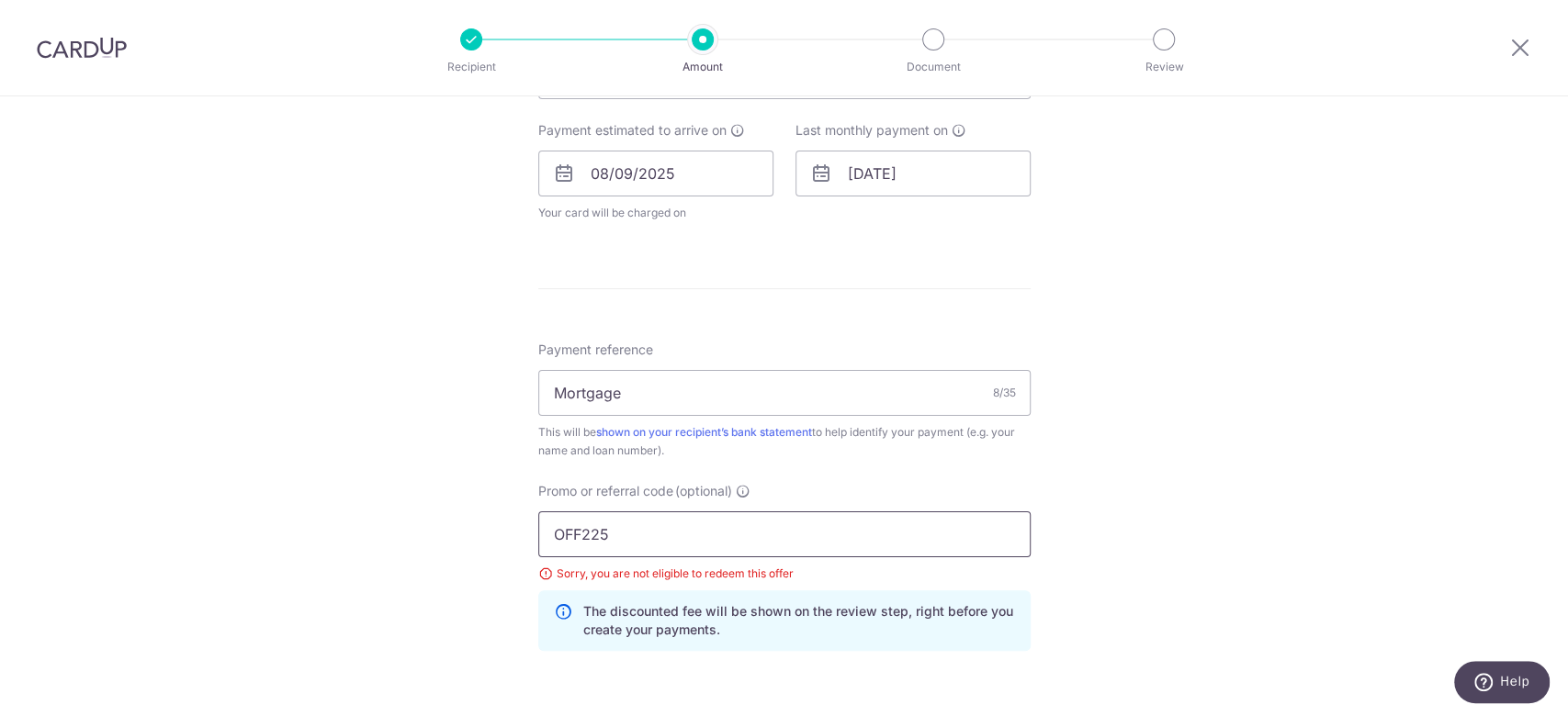 drag, startPoint x: 643, startPoint y: 542, endPoint x: 433, endPoint y: 516, distance: 211.6034 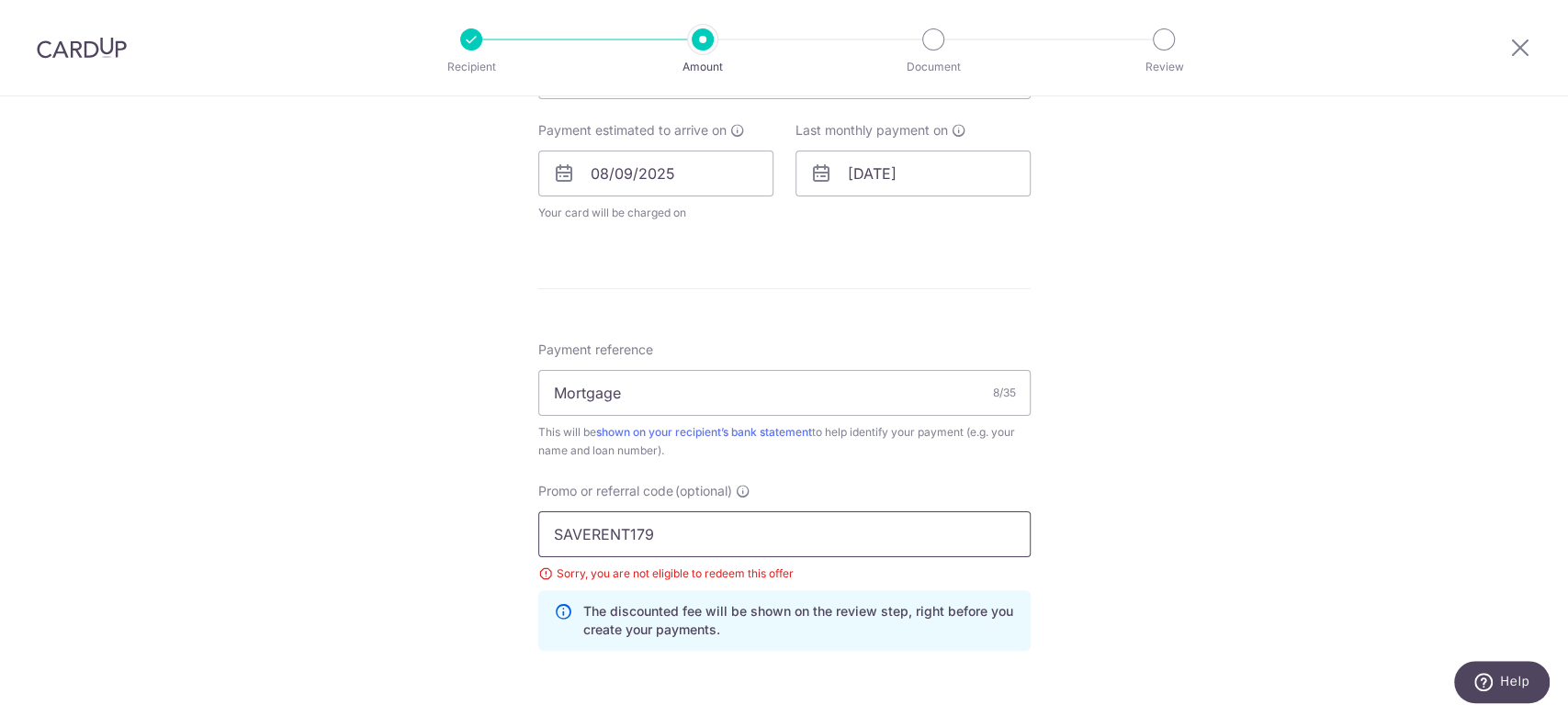 drag, startPoint x: 671, startPoint y: 527, endPoint x: 358, endPoint y: 504, distance: 313.84391 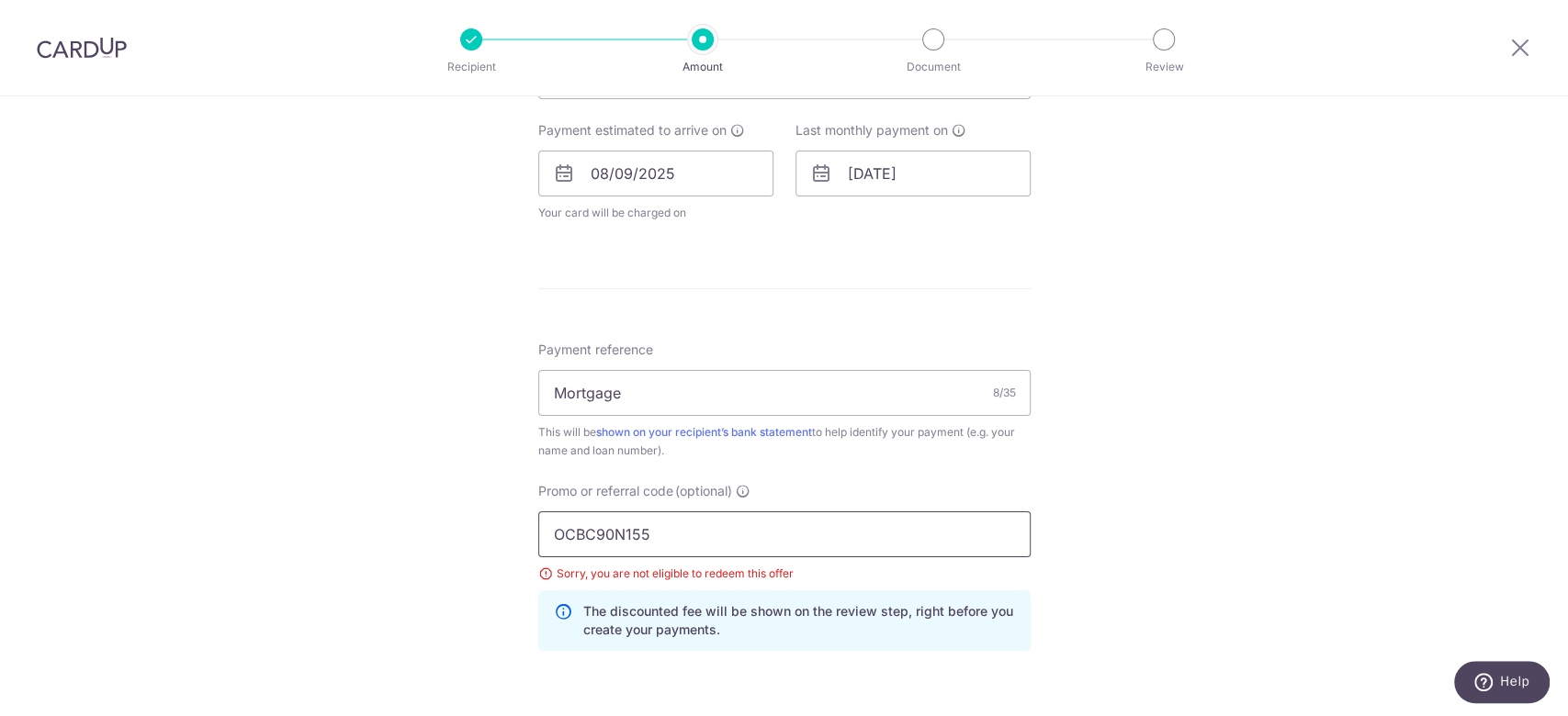 drag, startPoint x: 723, startPoint y: 540, endPoint x: 354, endPoint y: 499, distance: 371.2708 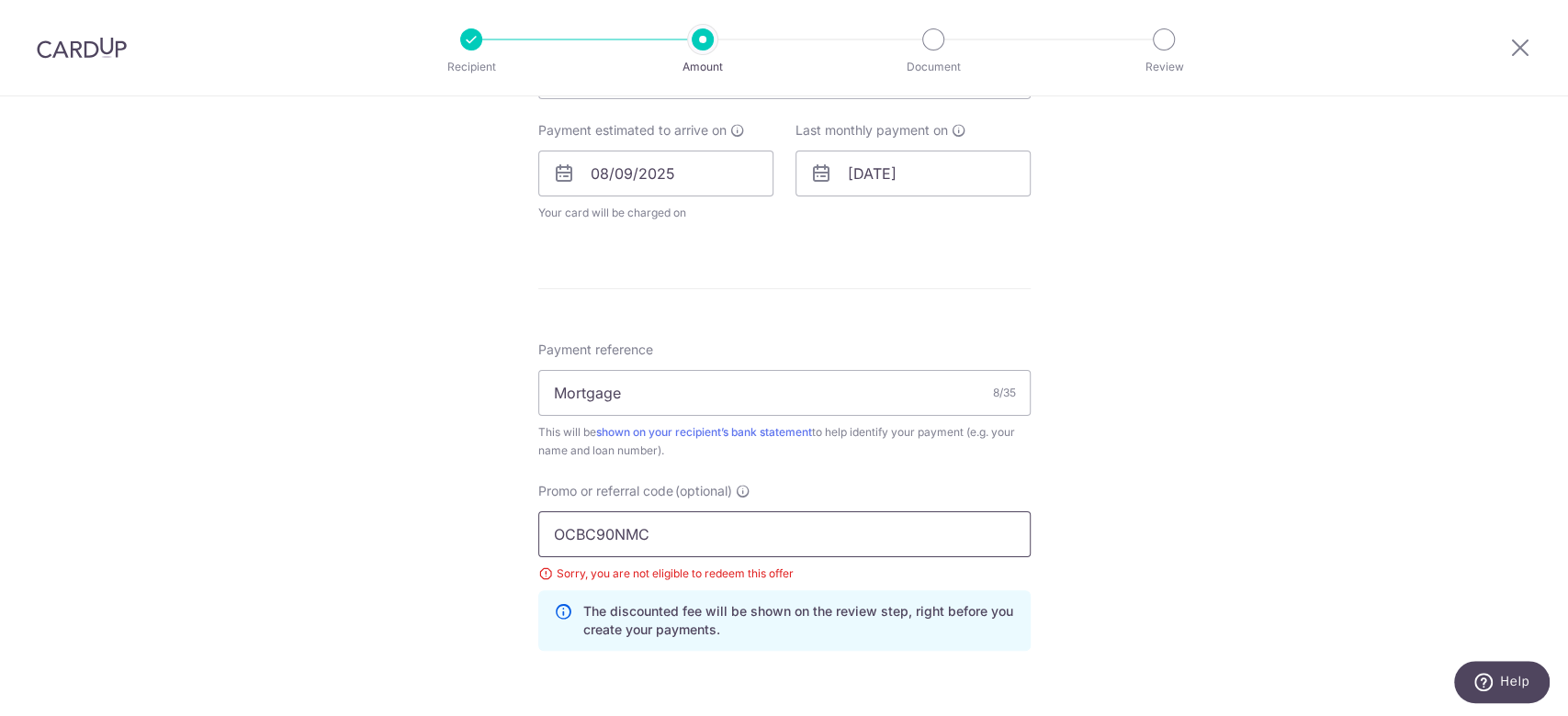 click on "OCBC90NMC" at bounding box center [784, 534] 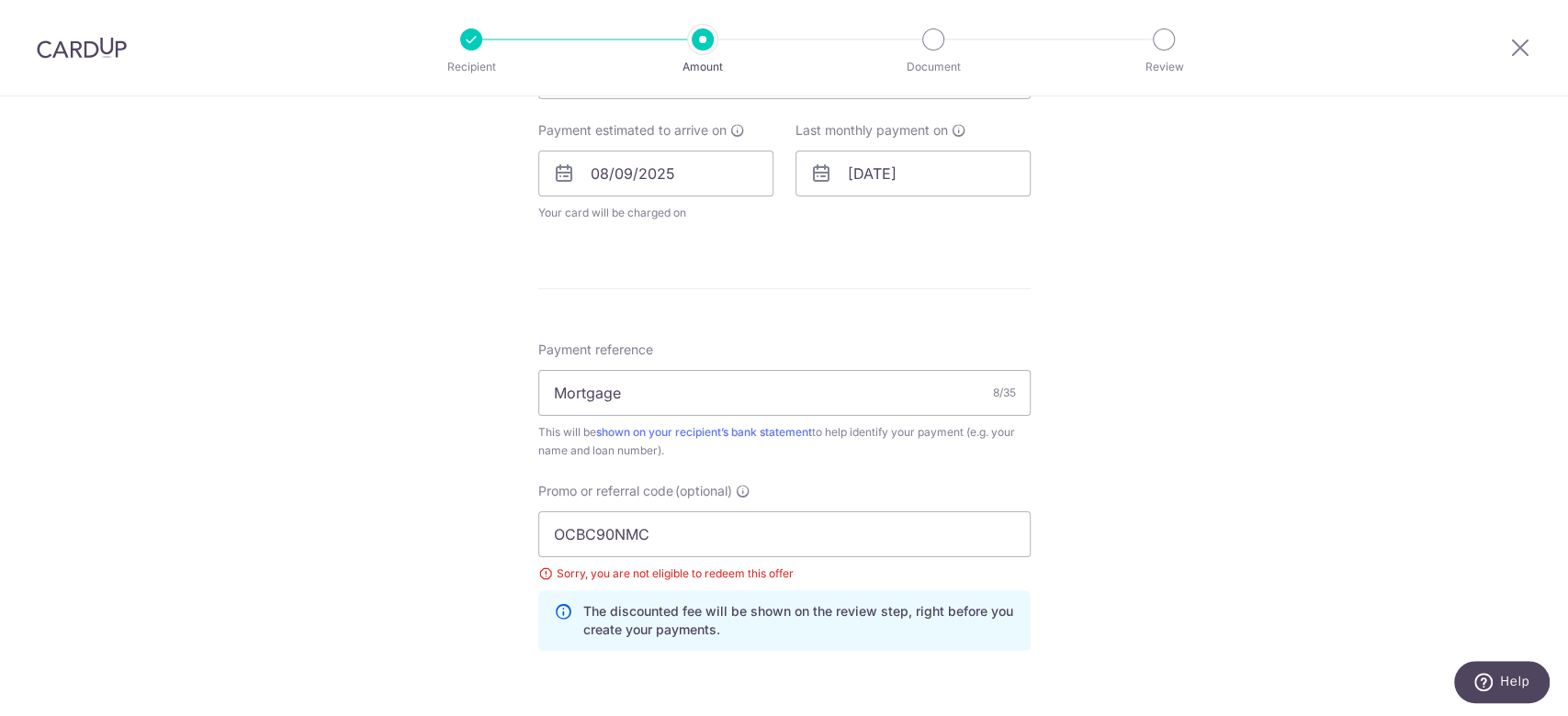 click on "Tell us more about your payment
Enter payment amount
SGD
491.00
491.00
Select Card
**** 7541
Add credit card
Your Cards
**** 2998
**** 0000
**** 9407
**** 1687
**** 2019
**** 4254
**** 0003
**** 1978
**** 2188
**** 7541" at bounding box center (784, 161) 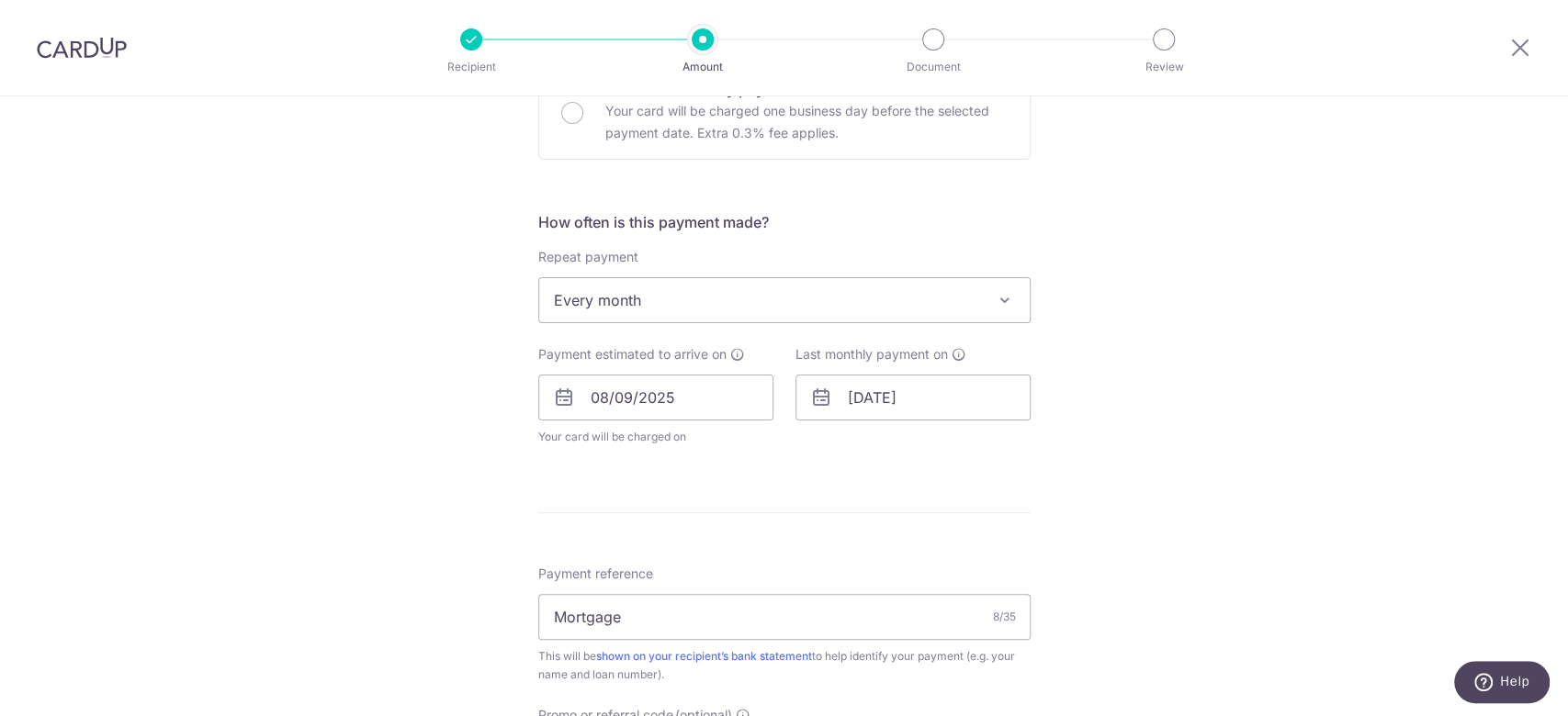 scroll, scrollTop: 575, scrollLeft: 0, axis: vertical 